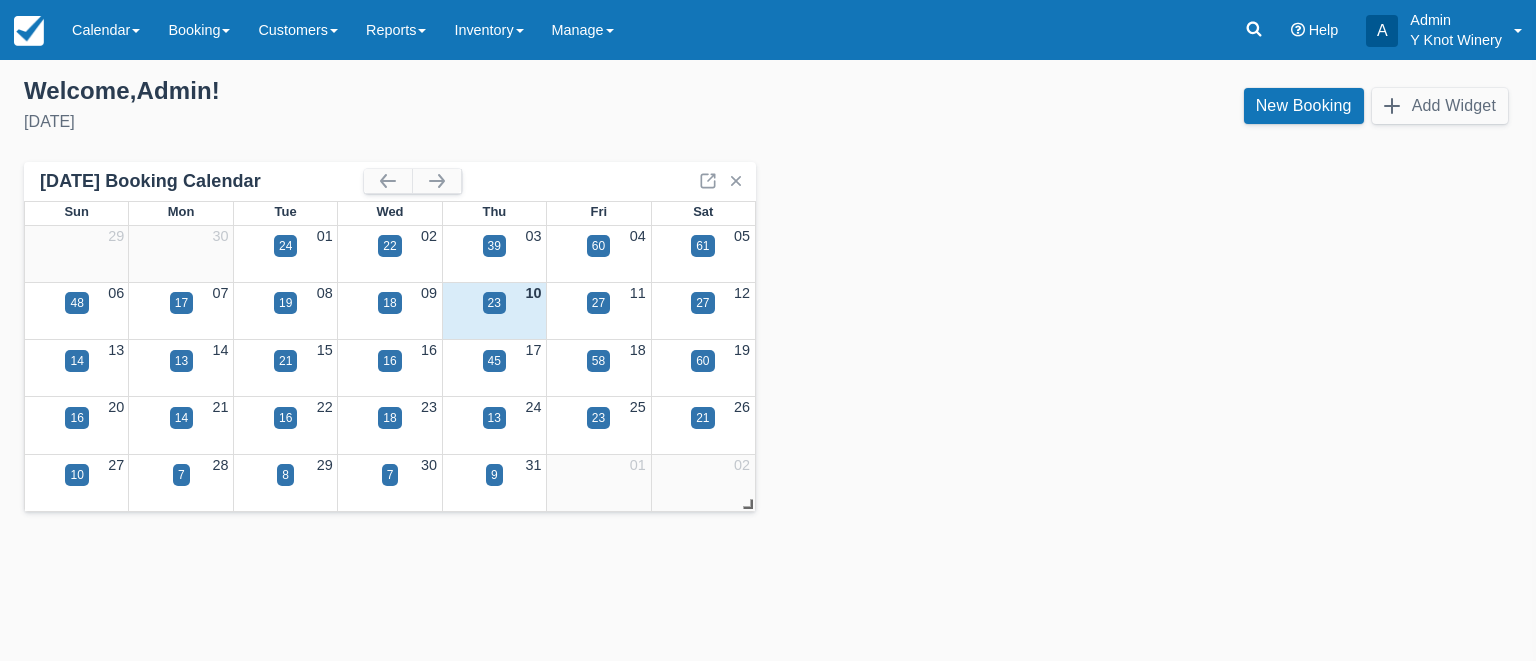 scroll, scrollTop: 0, scrollLeft: 0, axis: both 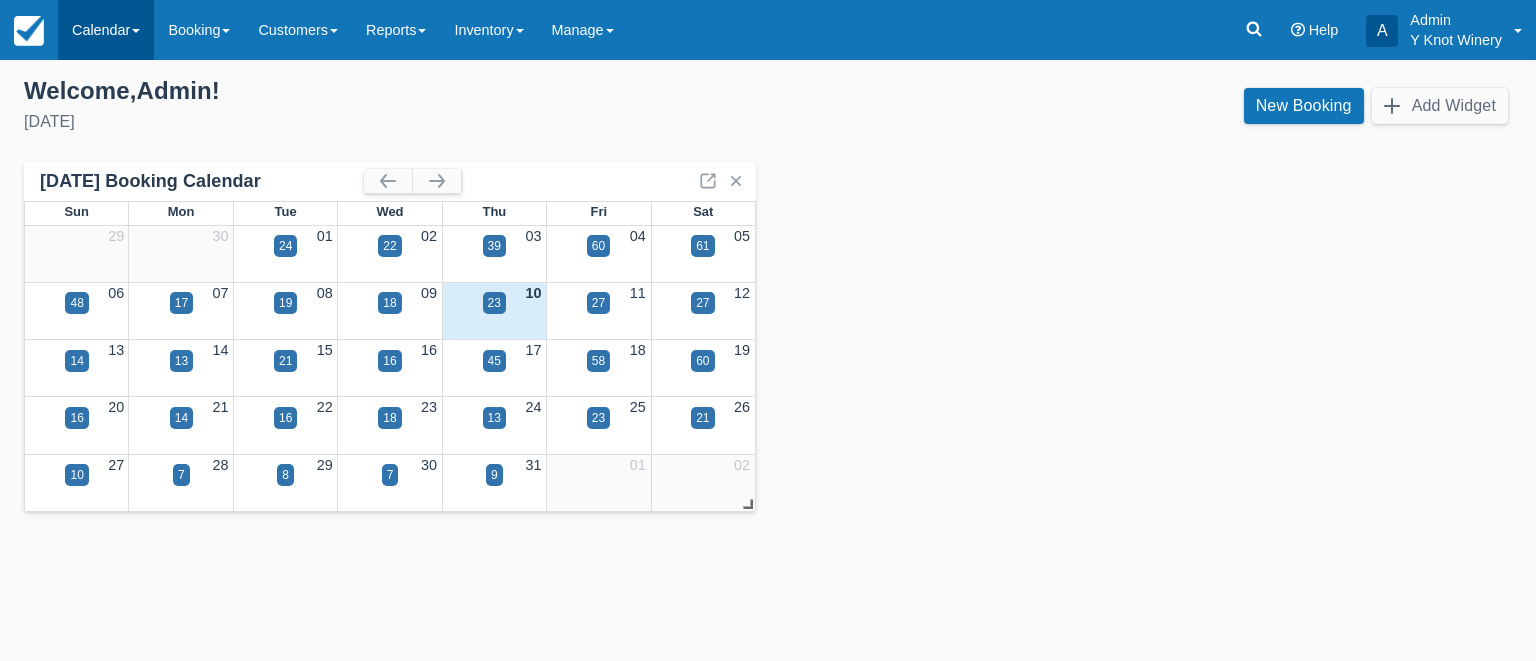 click at bounding box center (136, 31) 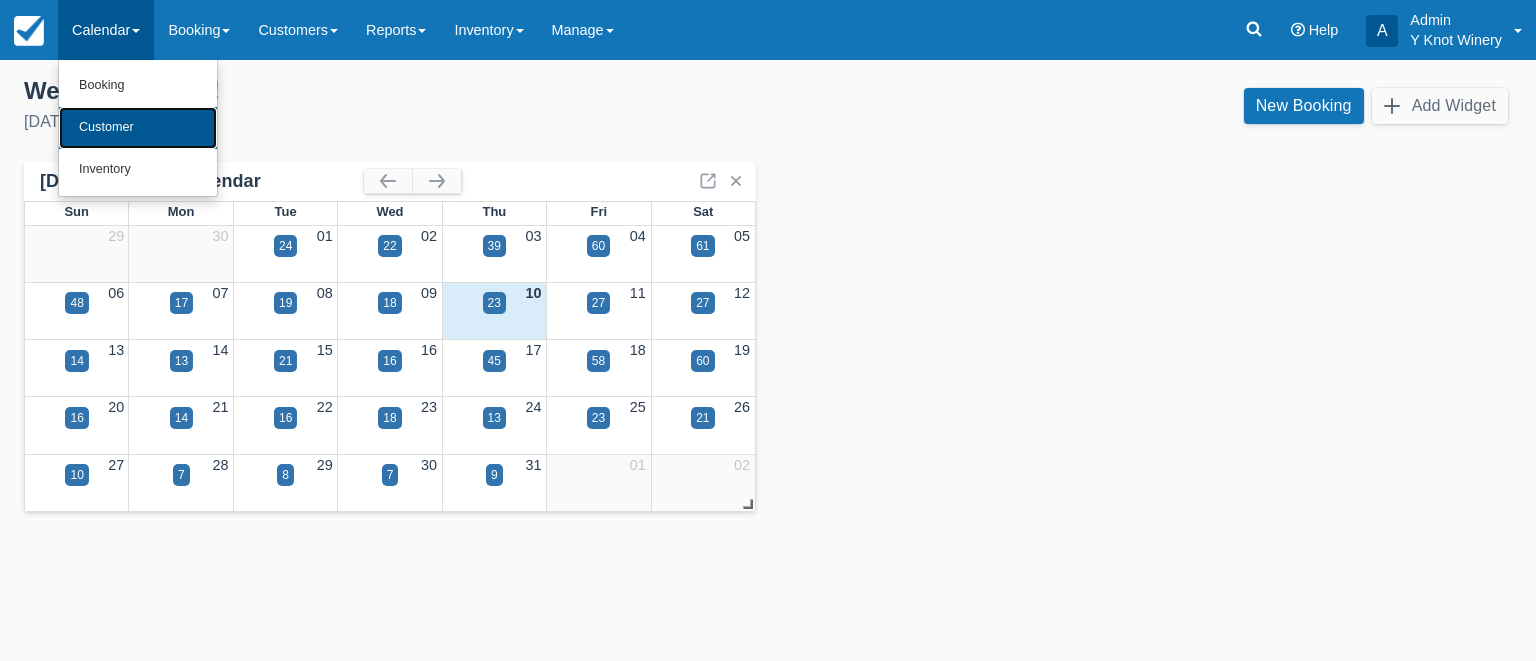 click on "Customer" at bounding box center [138, 128] 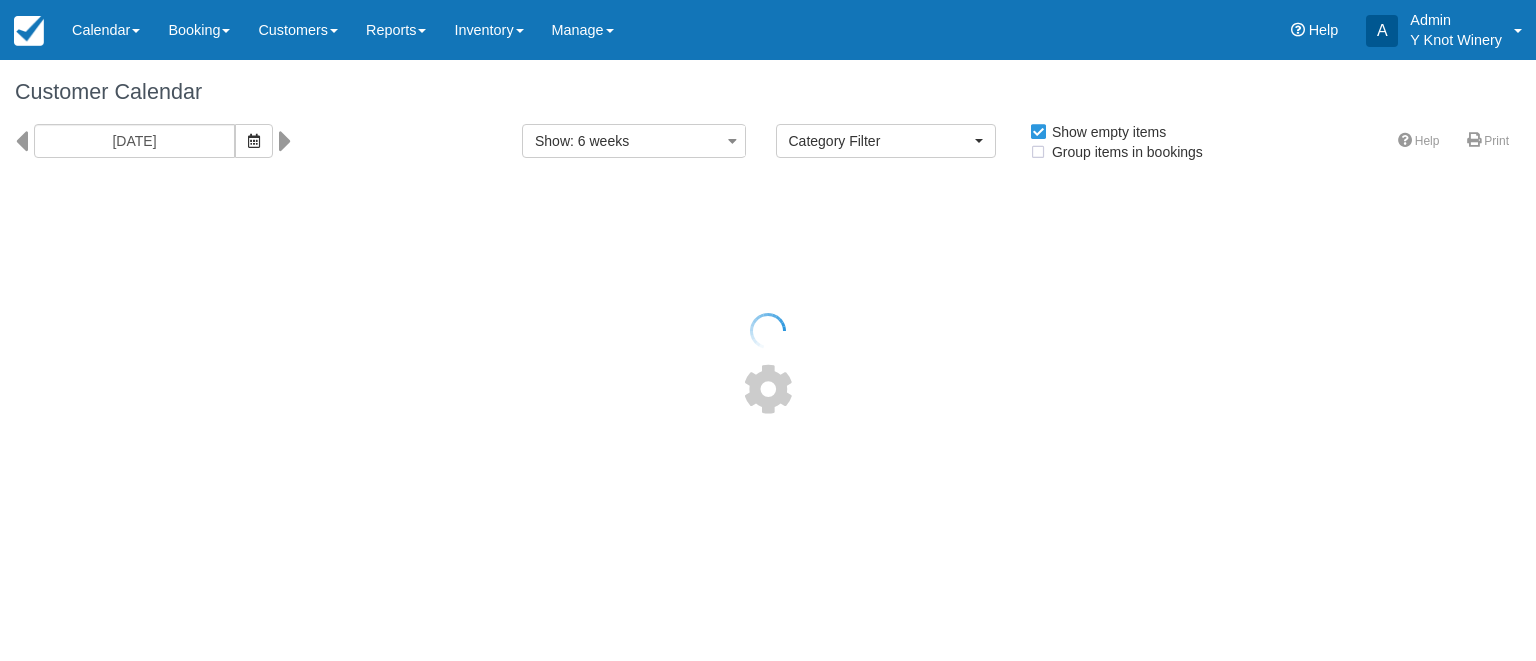 select 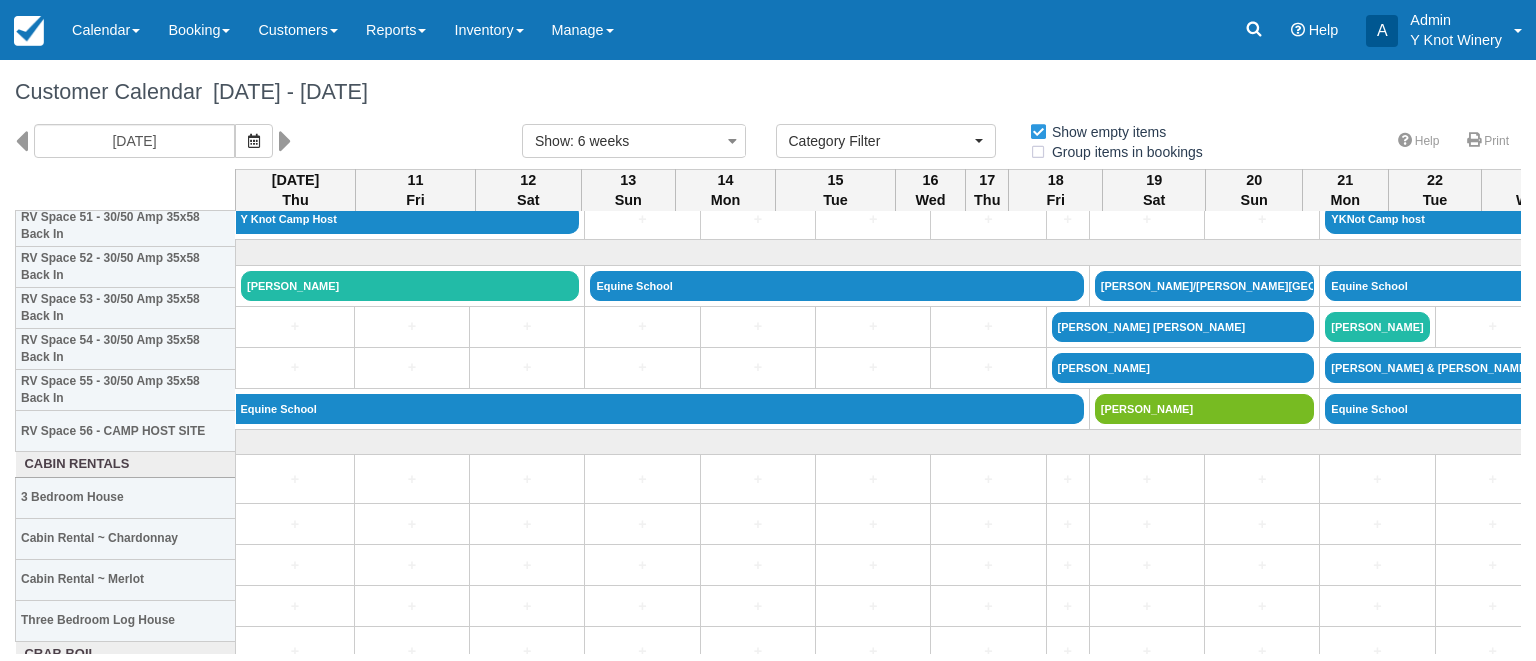 scroll, scrollTop: 2406, scrollLeft: 0, axis: vertical 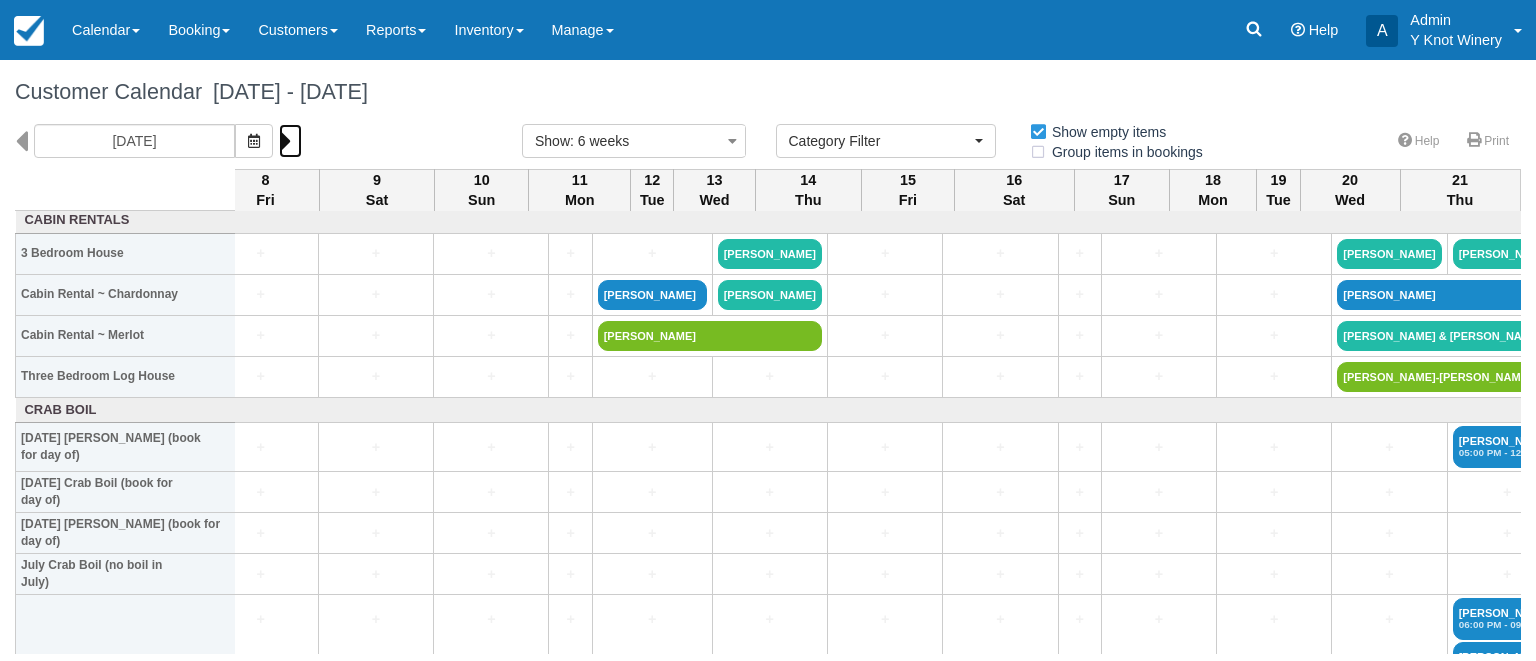 click at bounding box center (285, 141) 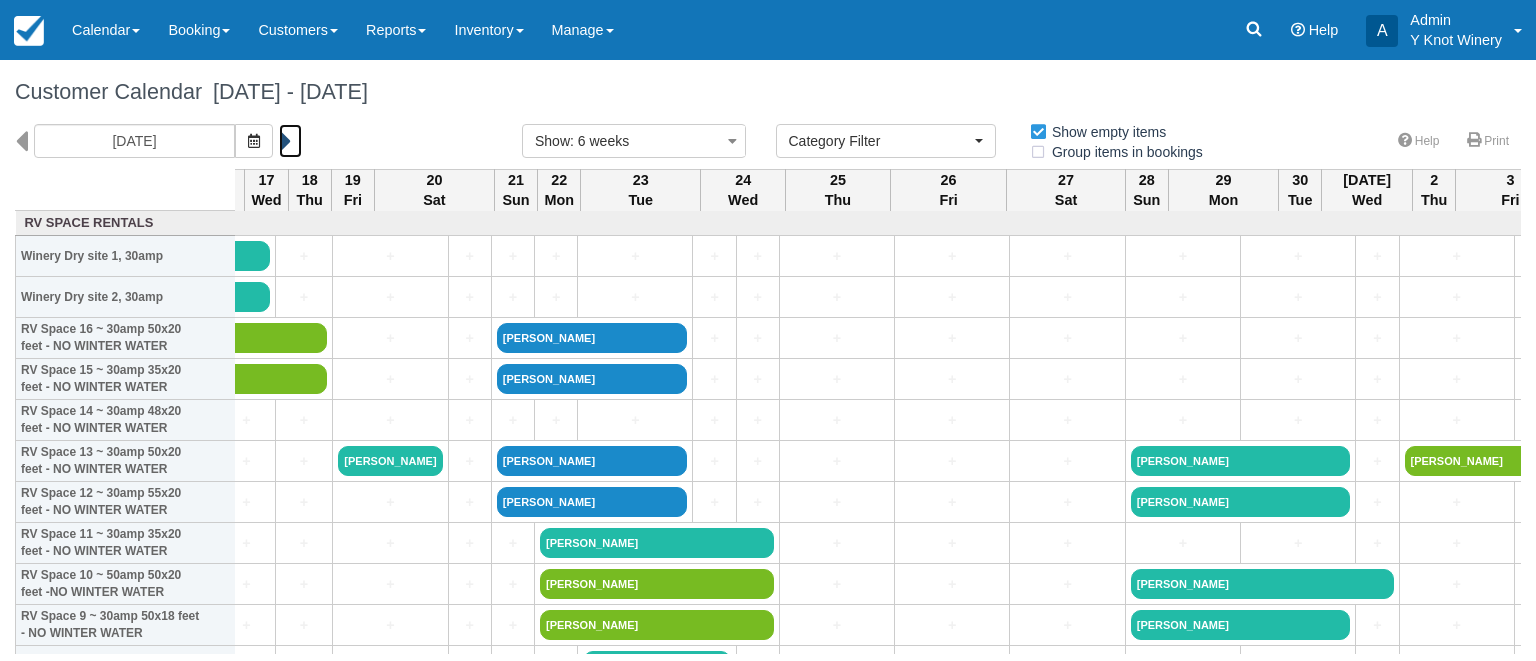 scroll, scrollTop: 0, scrollLeft: 1772, axis: horizontal 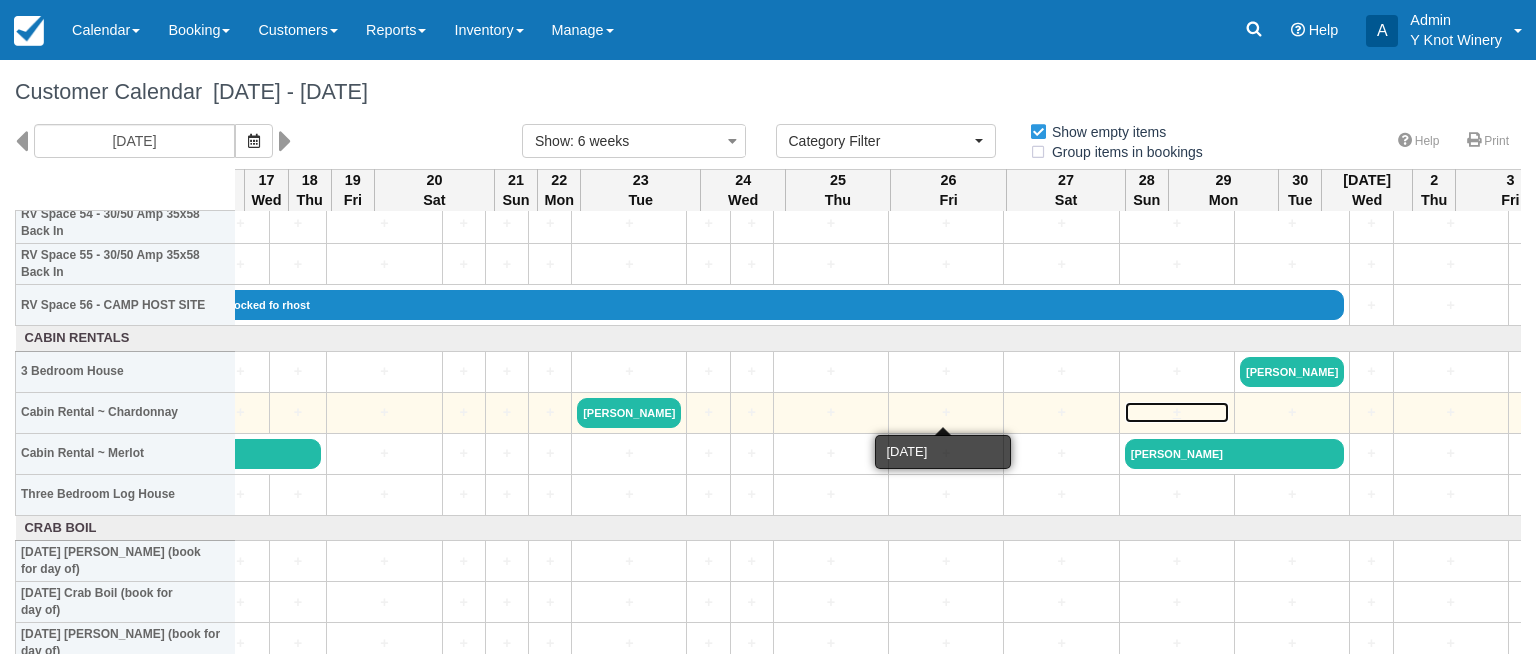 click on "+" at bounding box center [1177, 412] 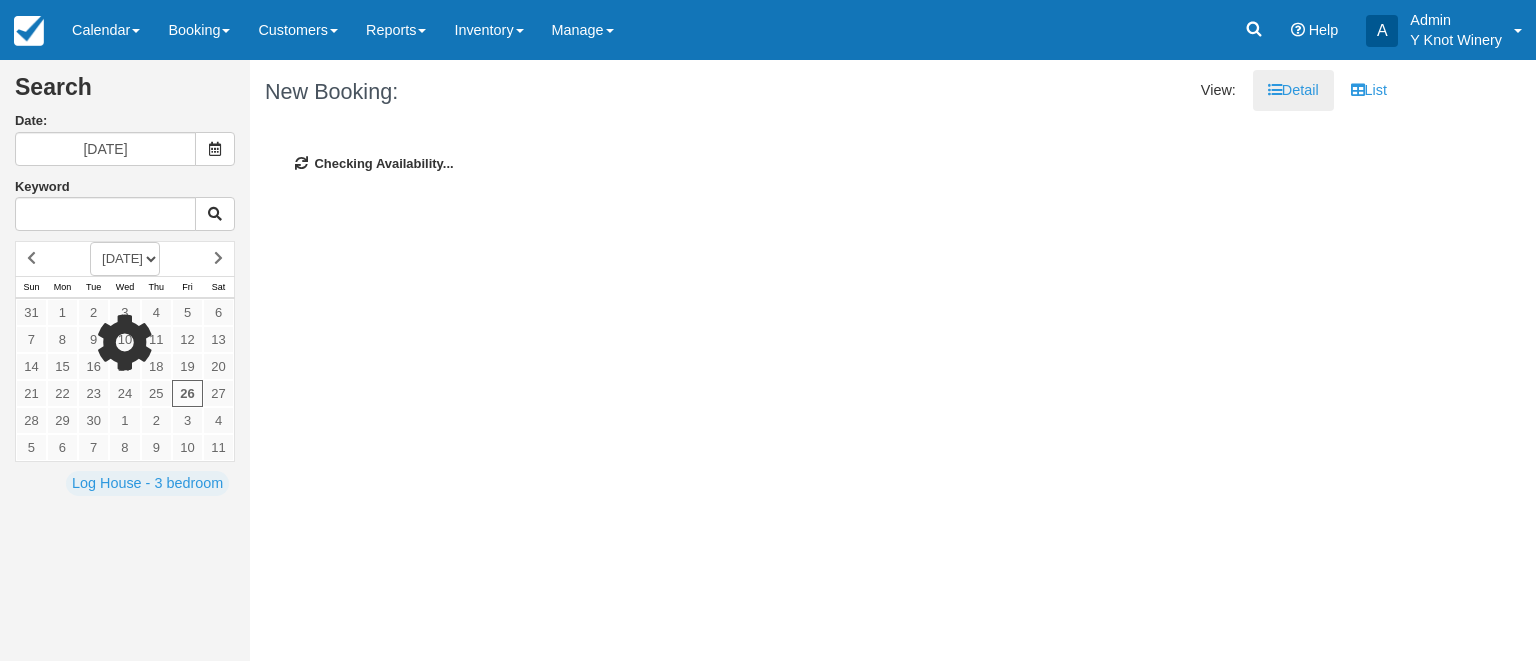 scroll, scrollTop: 0, scrollLeft: 0, axis: both 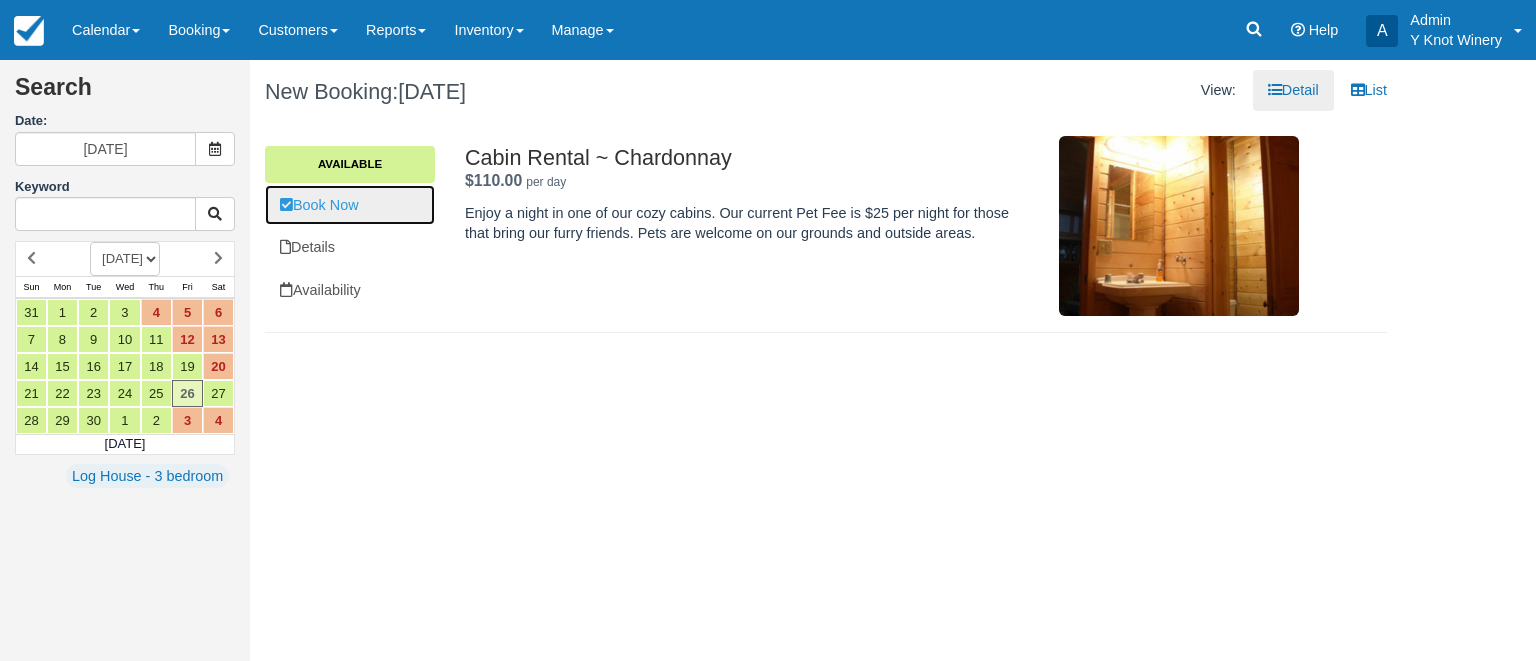 click on "Book Now" at bounding box center [350, 205] 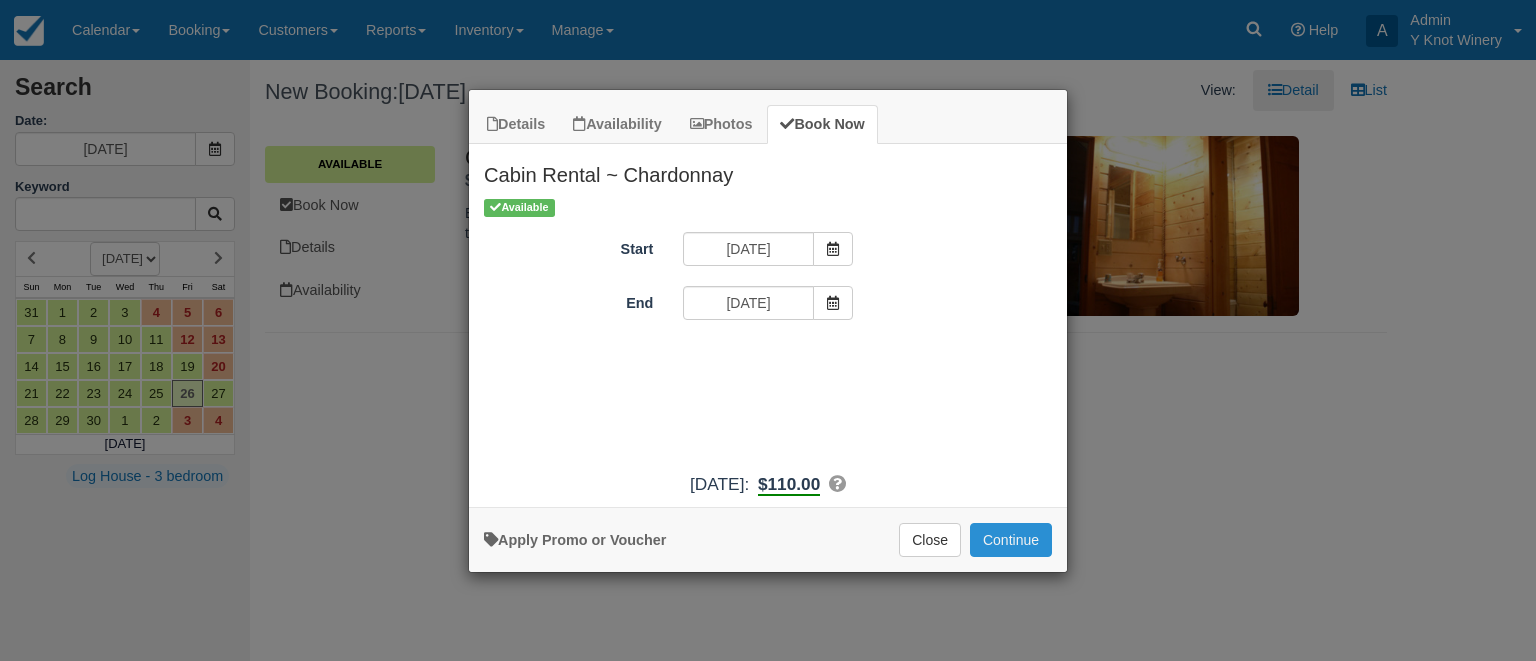 click on "Continue" at bounding box center [1011, 540] 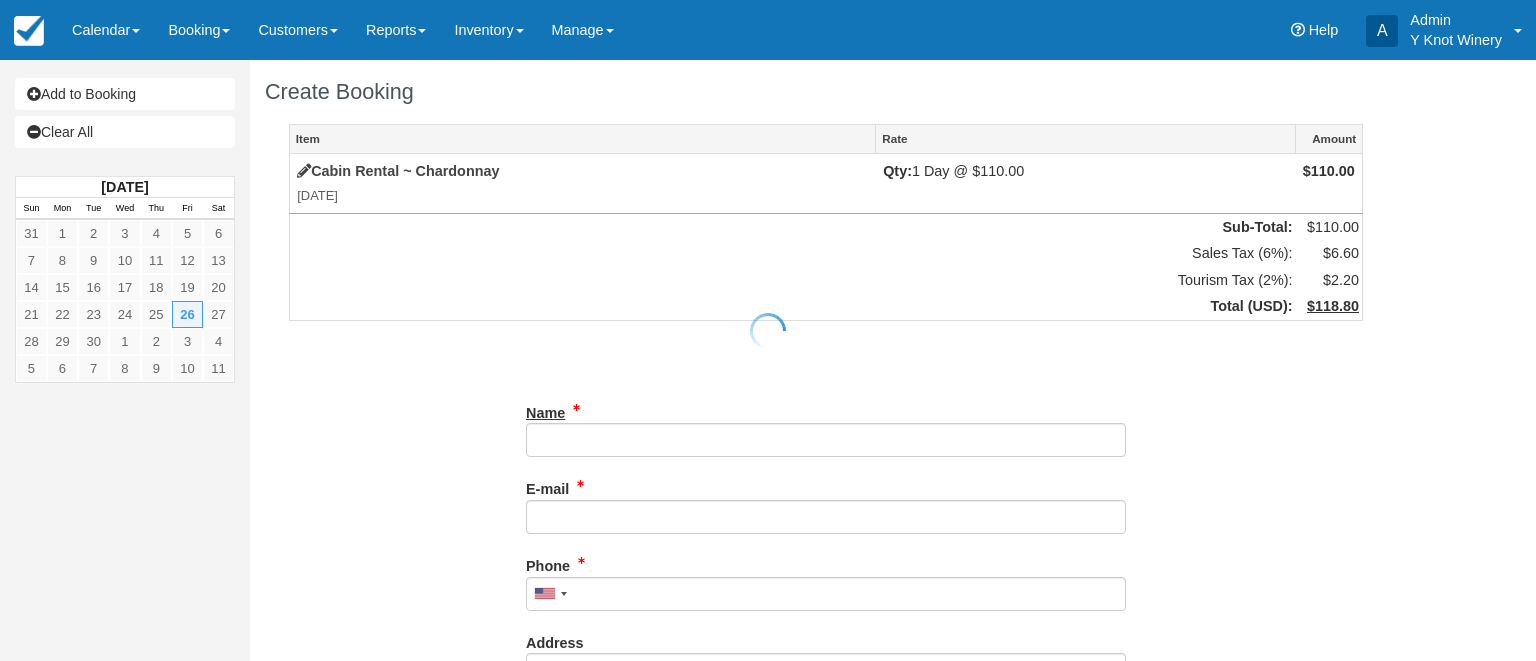 scroll, scrollTop: 0, scrollLeft: 0, axis: both 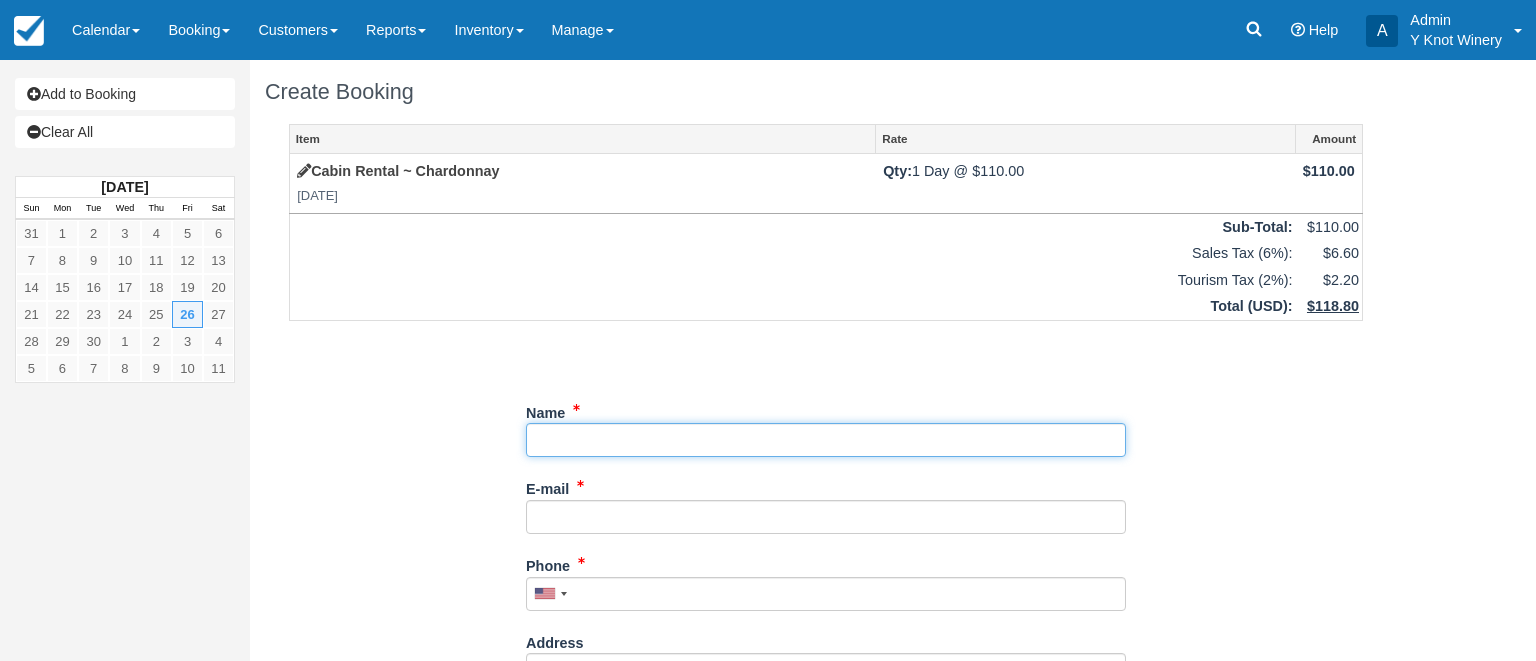click on "Name" at bounding box center [826, 440] 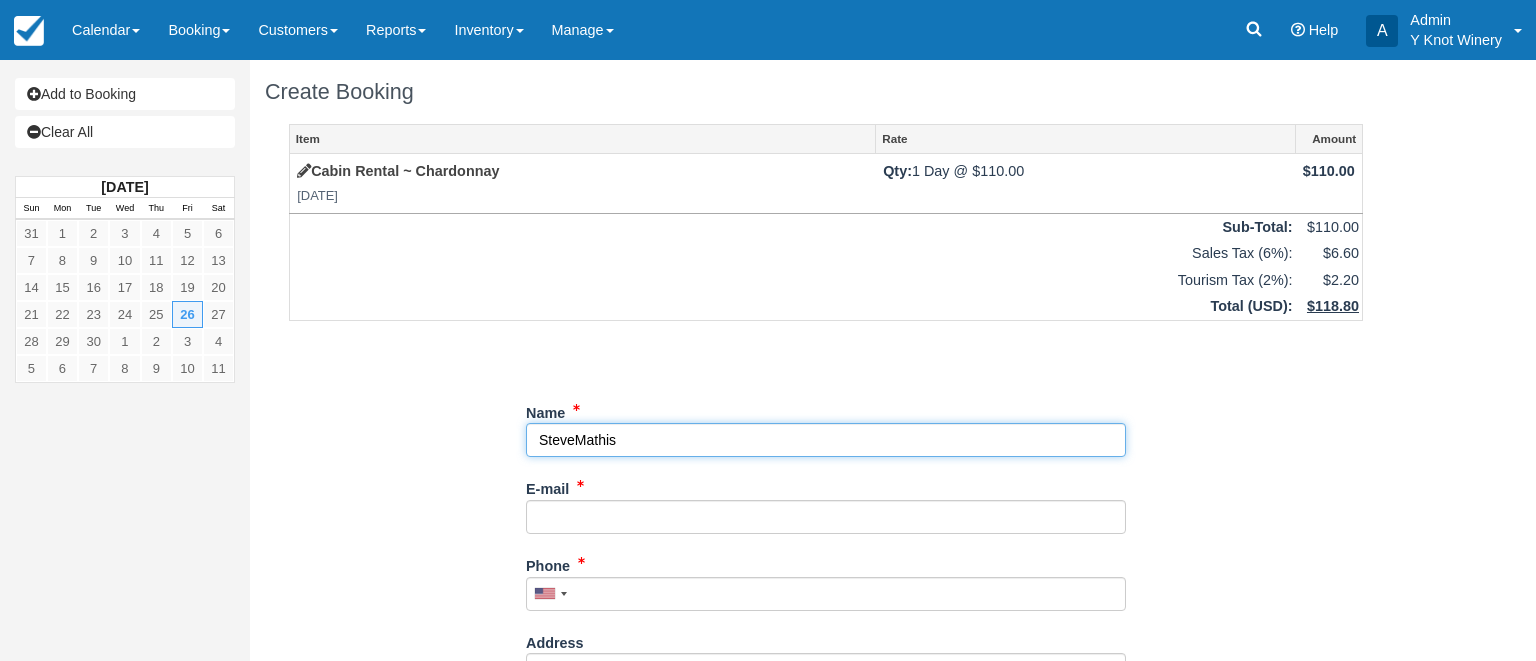 click on "Name" at bounding box center [826, 440] 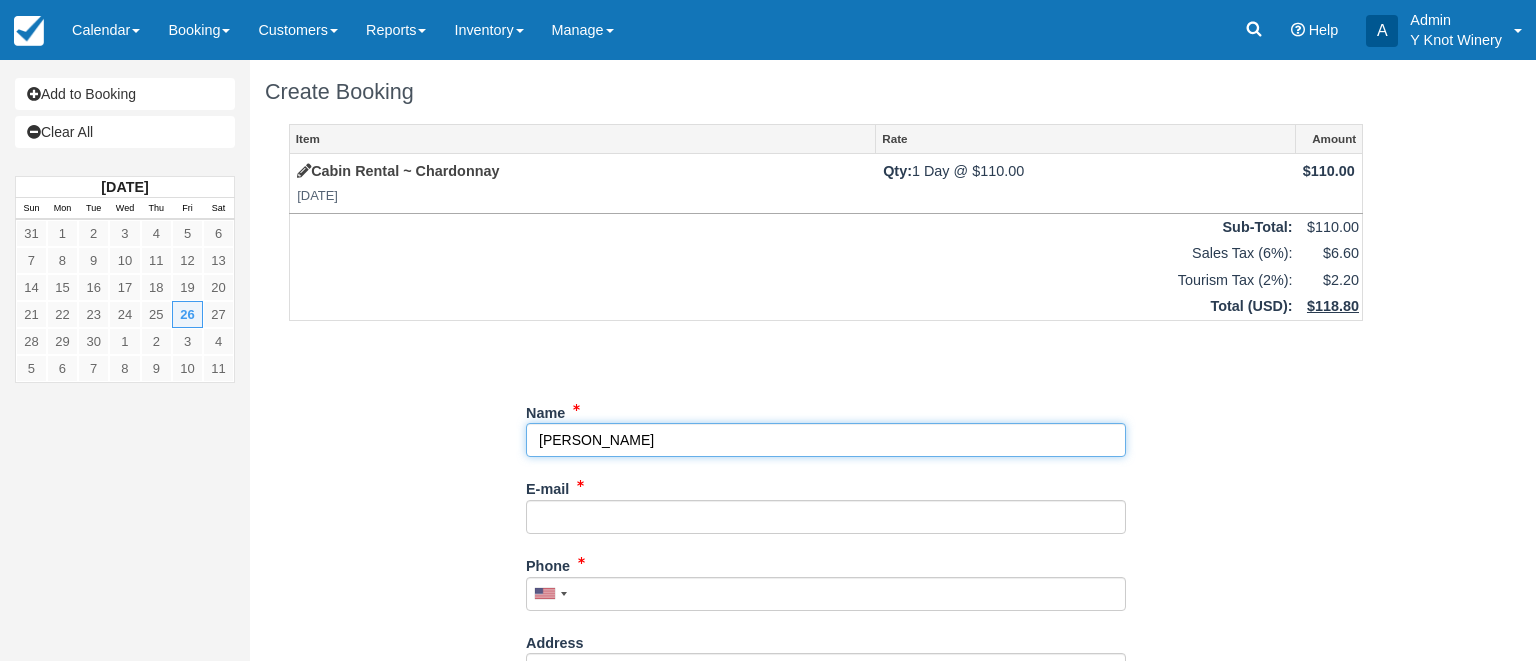 type on "Steve Mathis" 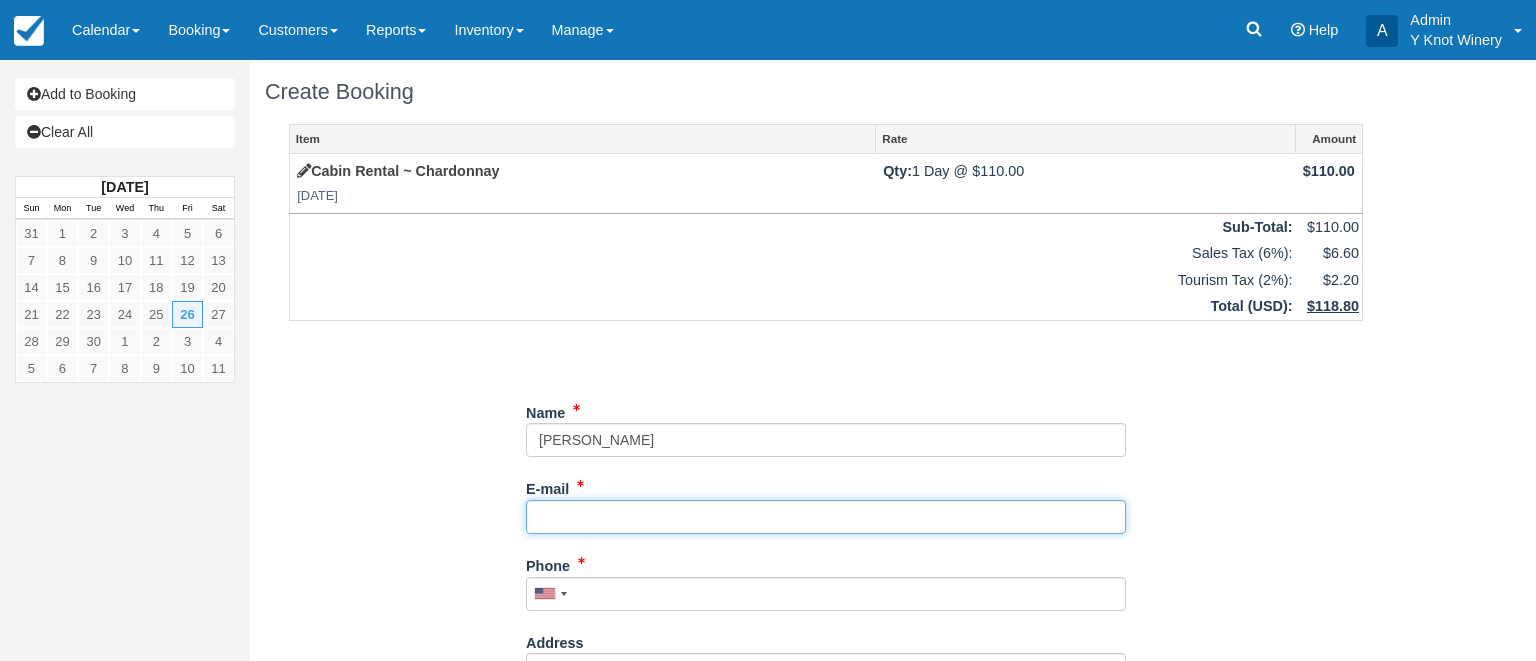 click on "E-mail" at bounding box center (826, 517) 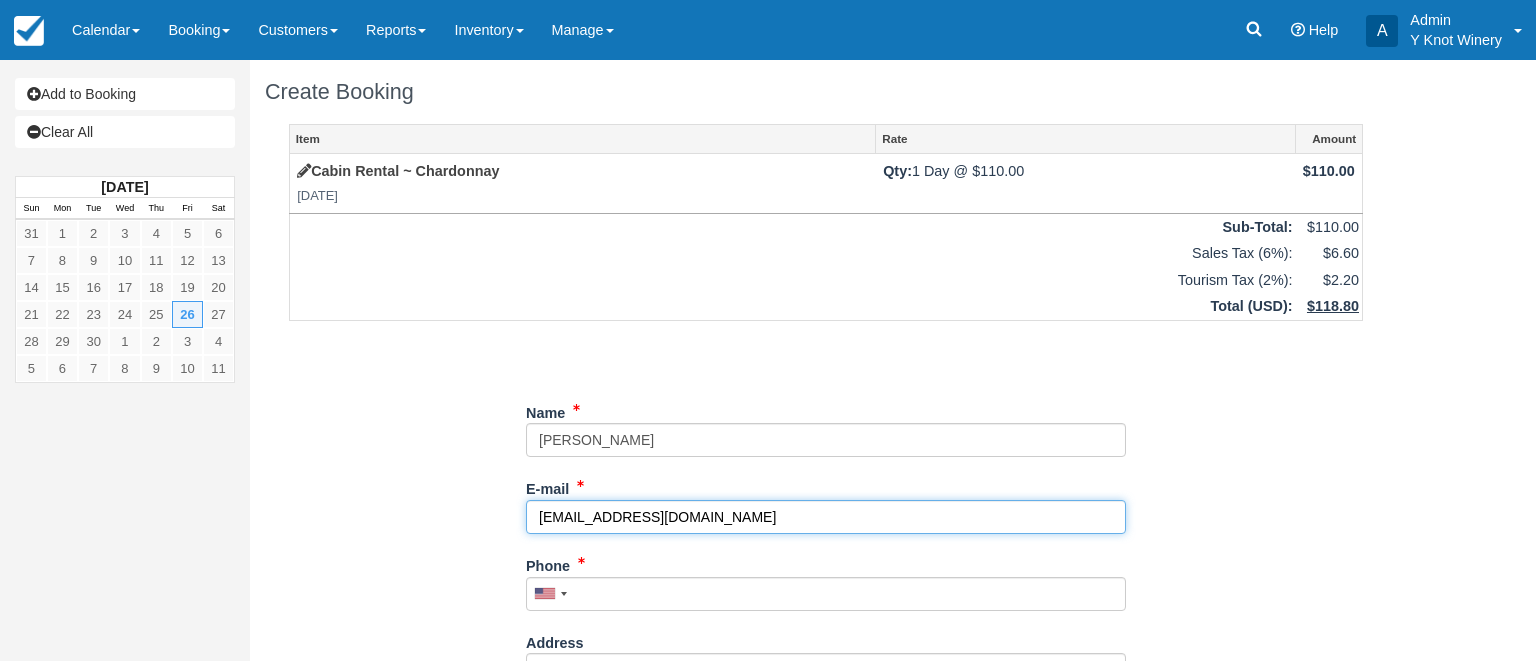 click on "smathis777@ouitlook.com" at bounding box center (826, 517) 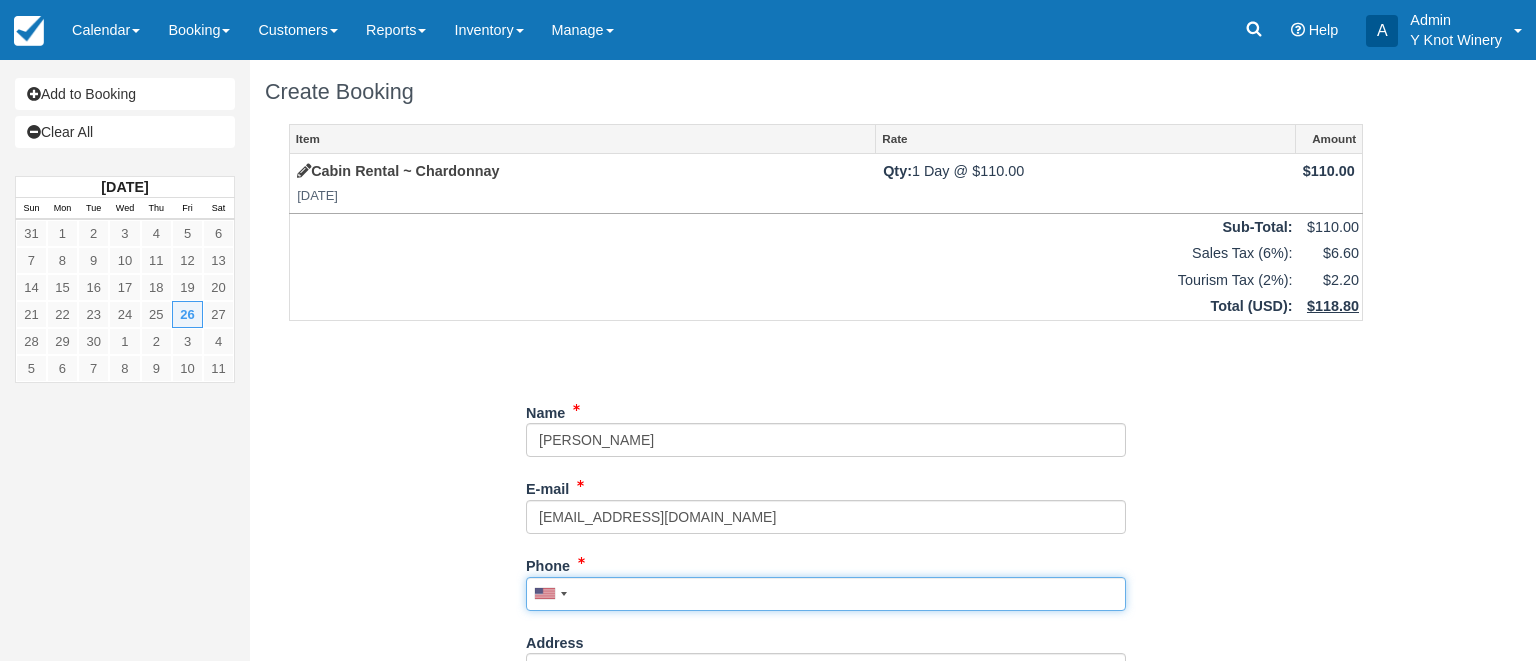 click on "Phone" at bounding box center [826, 594] 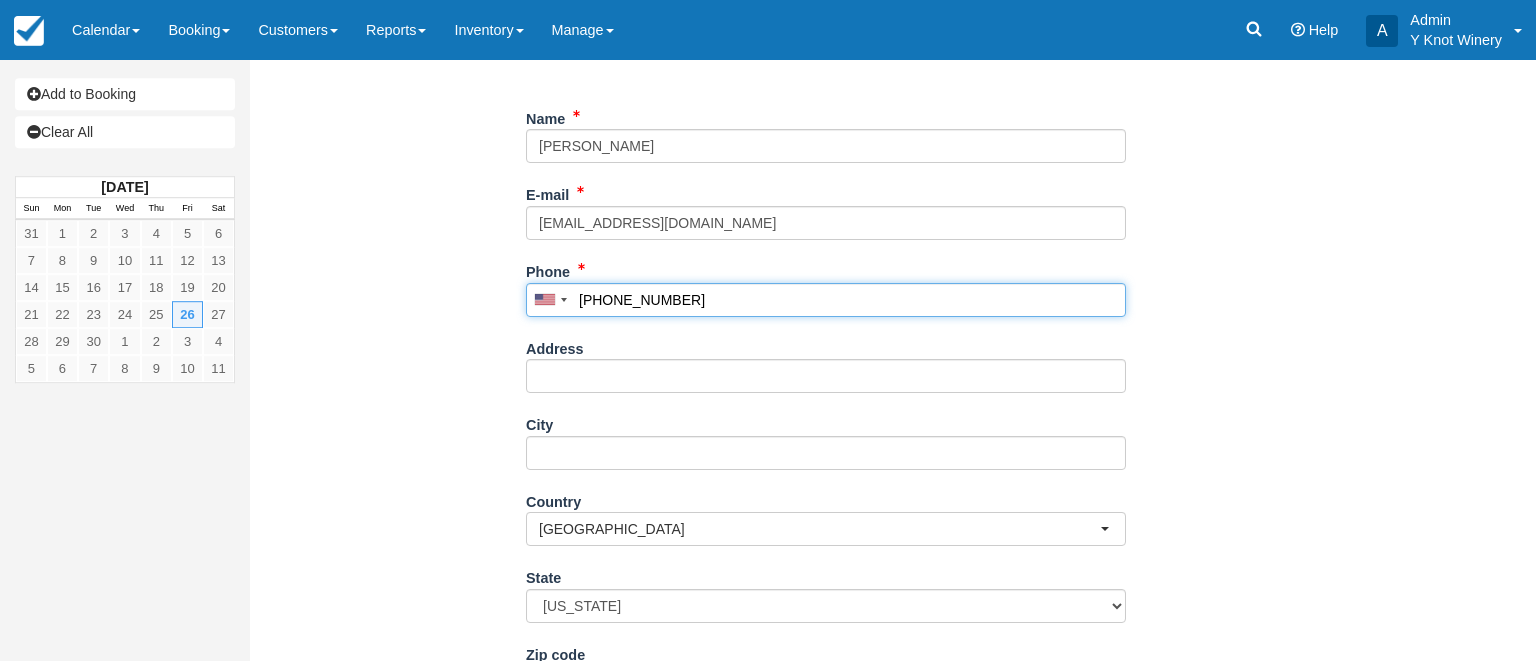scroll, scrollTop: 496, scrollLeft: 0, axis: vertical 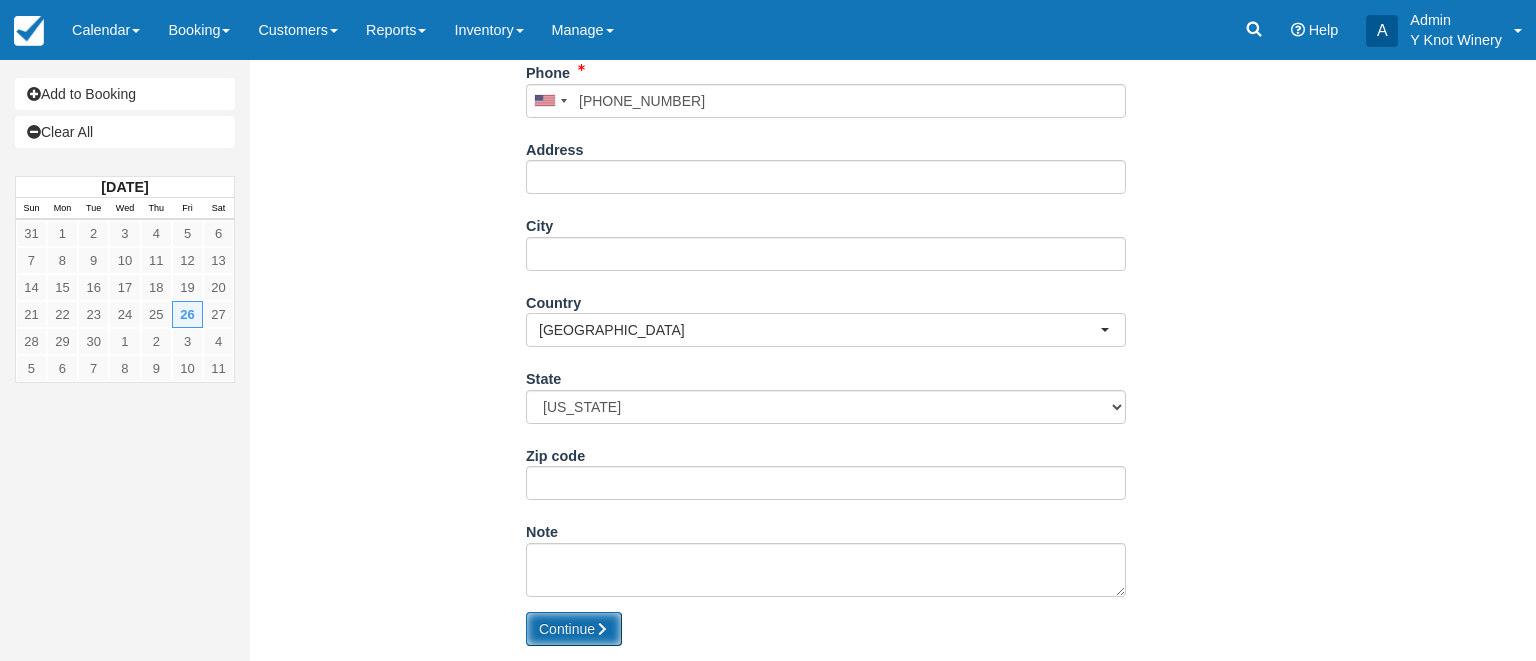 click on "Continue" at bounding box center (574, 629) 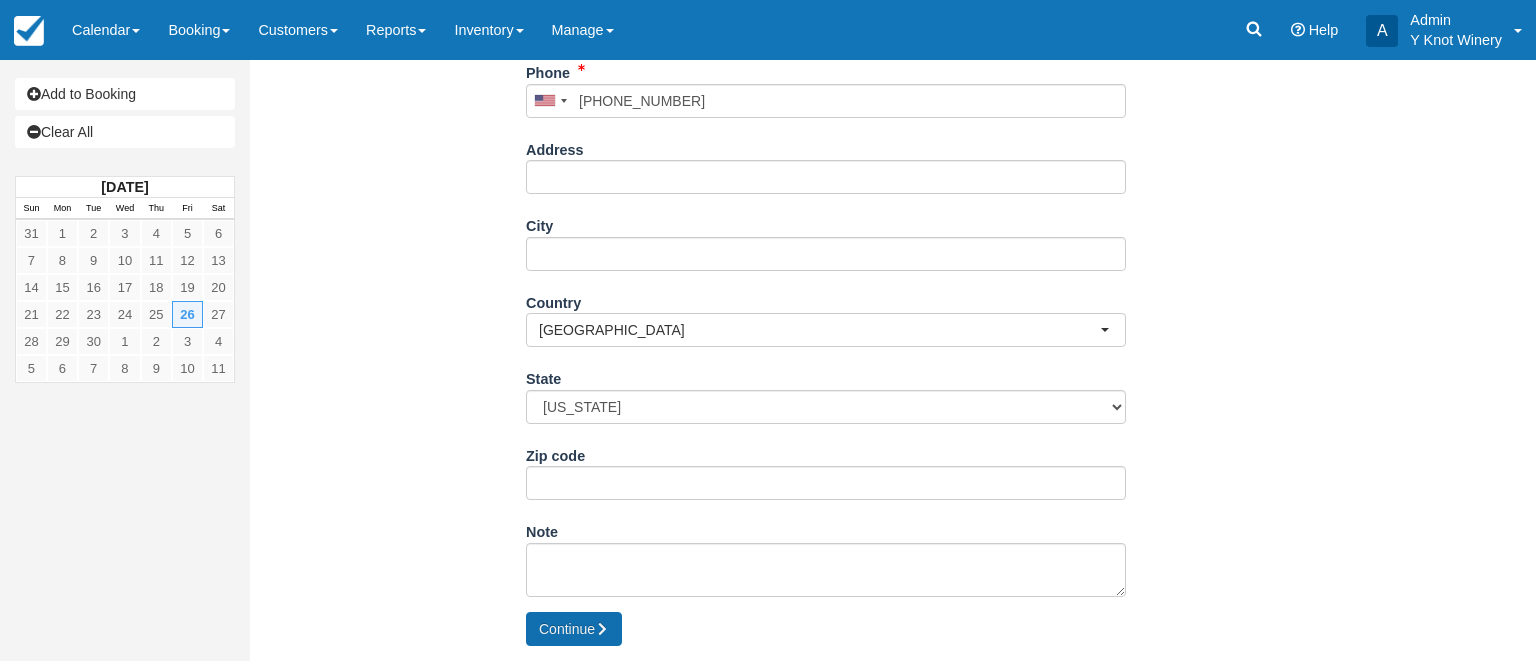 type on "+12089413151" 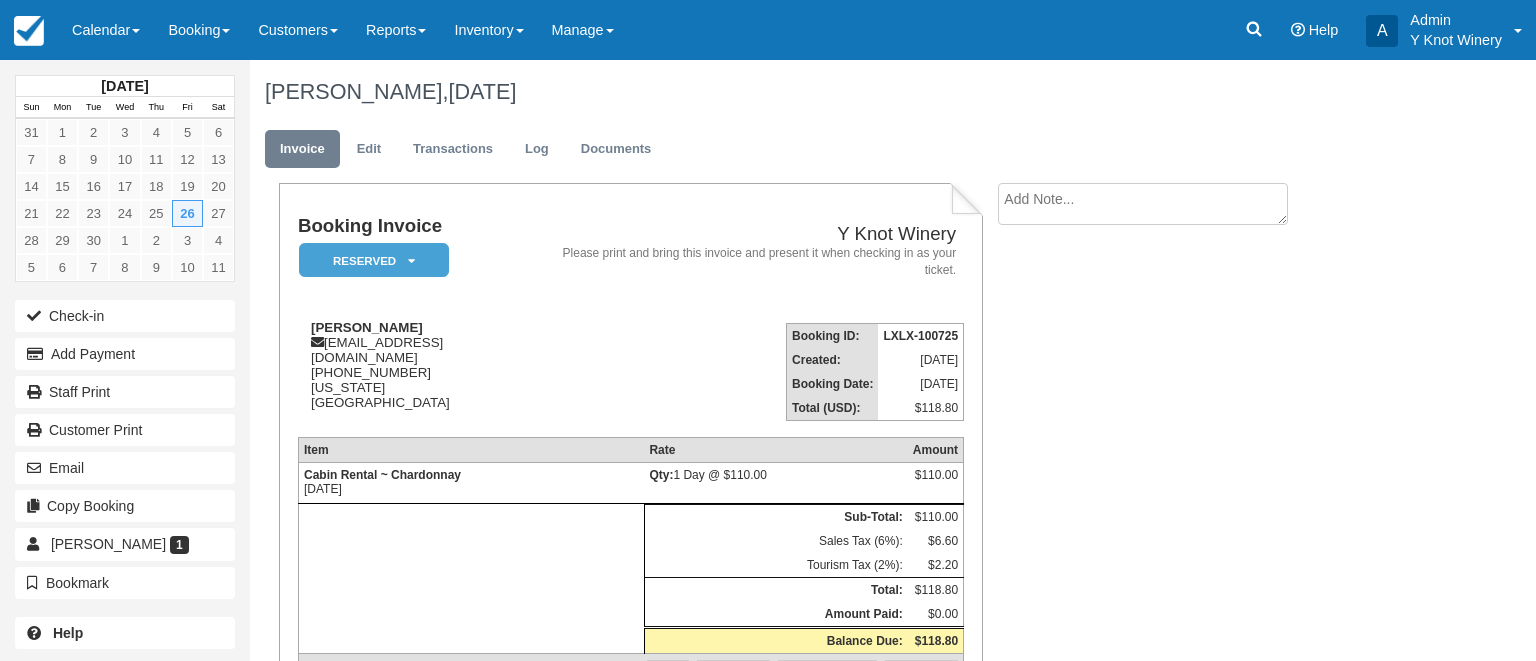 scroll, scrollTop: 0, scrollLeft: 0, axis: both 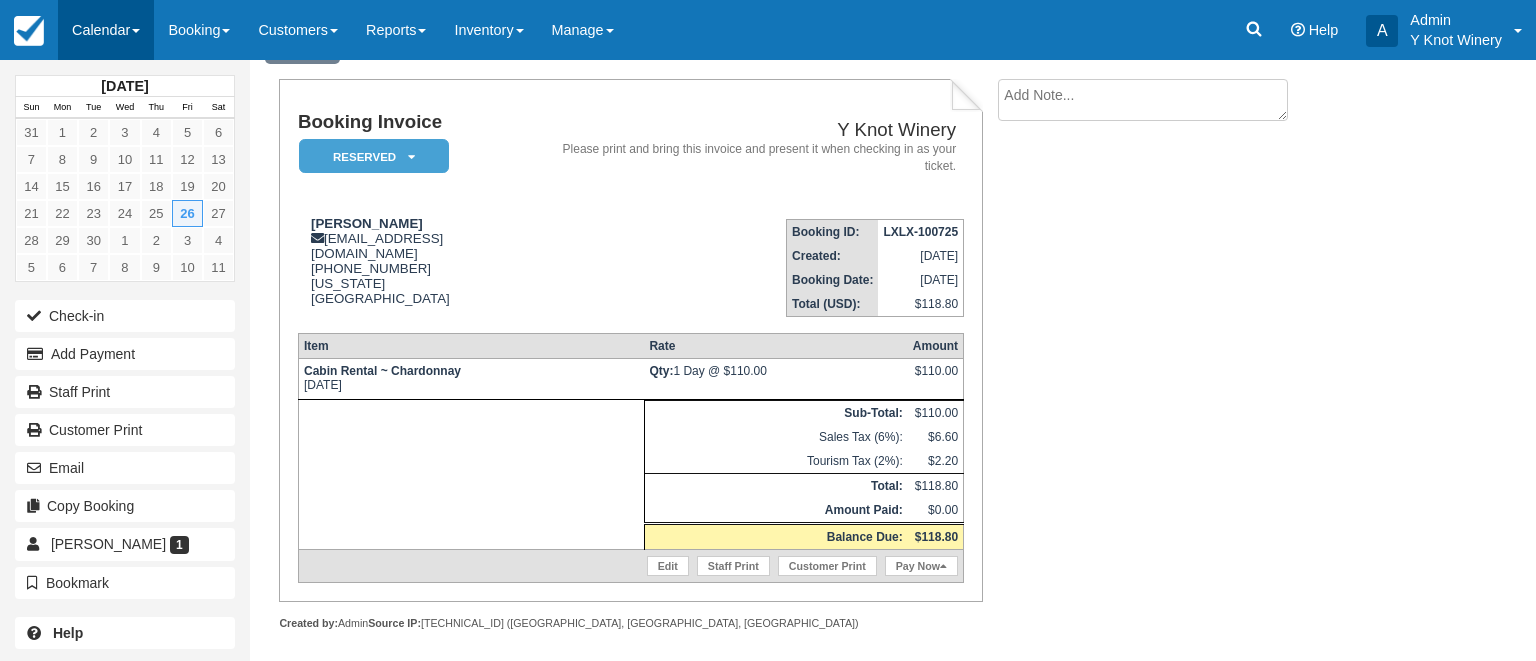 click at bounding box center (136, 31) 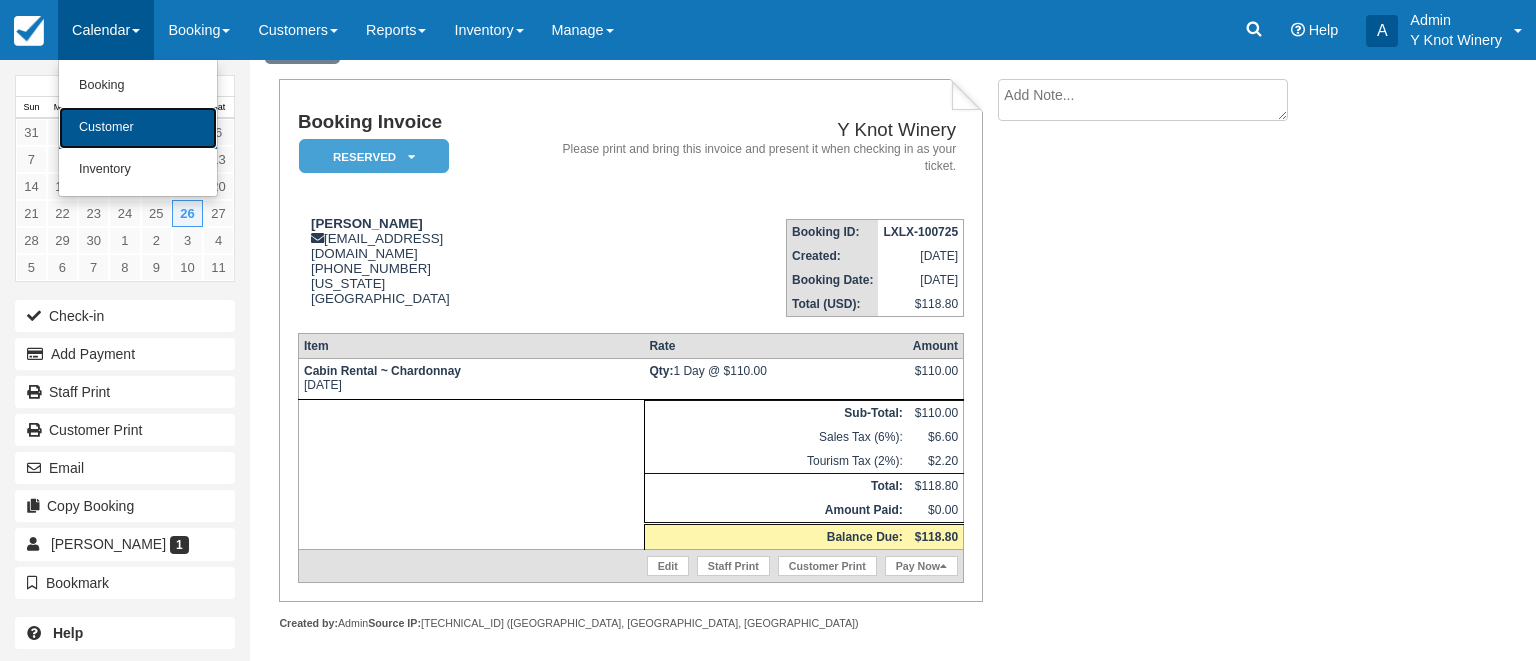 click on "Customer" at bounding box center (138, 128) 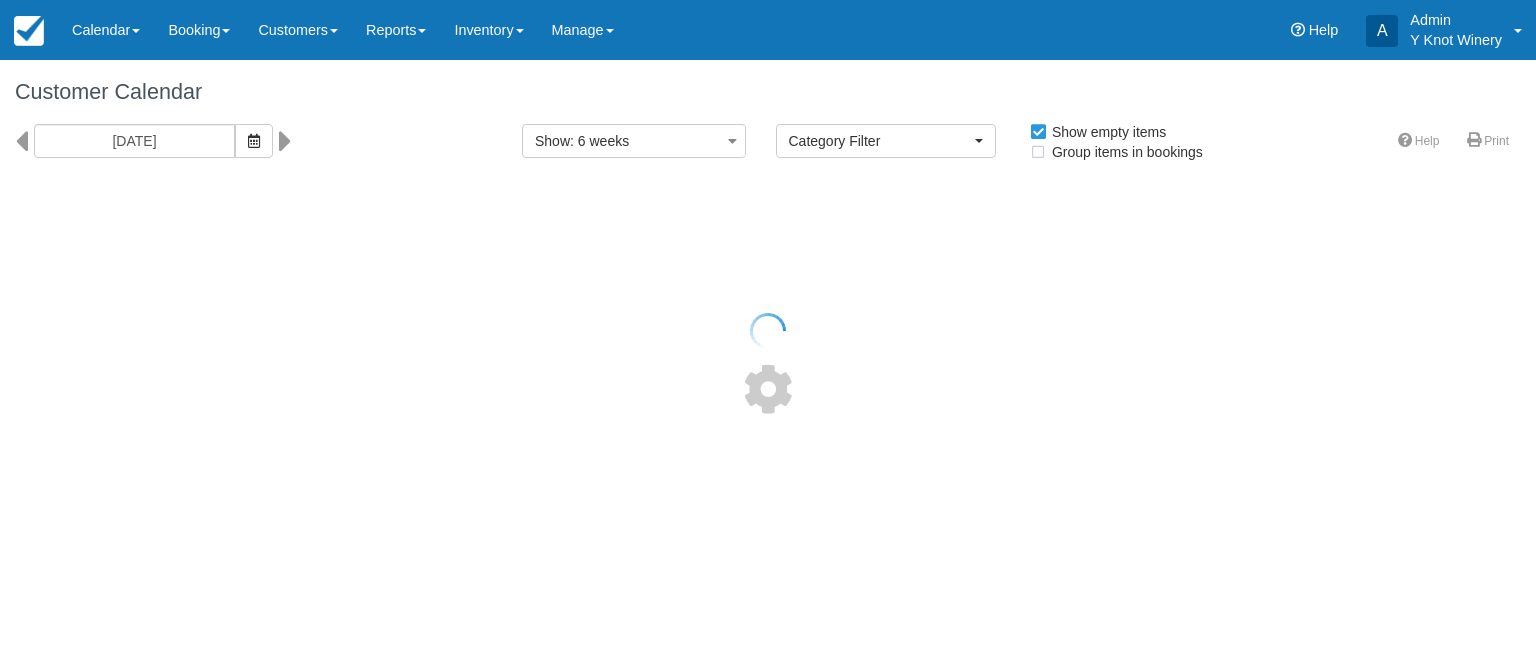 select 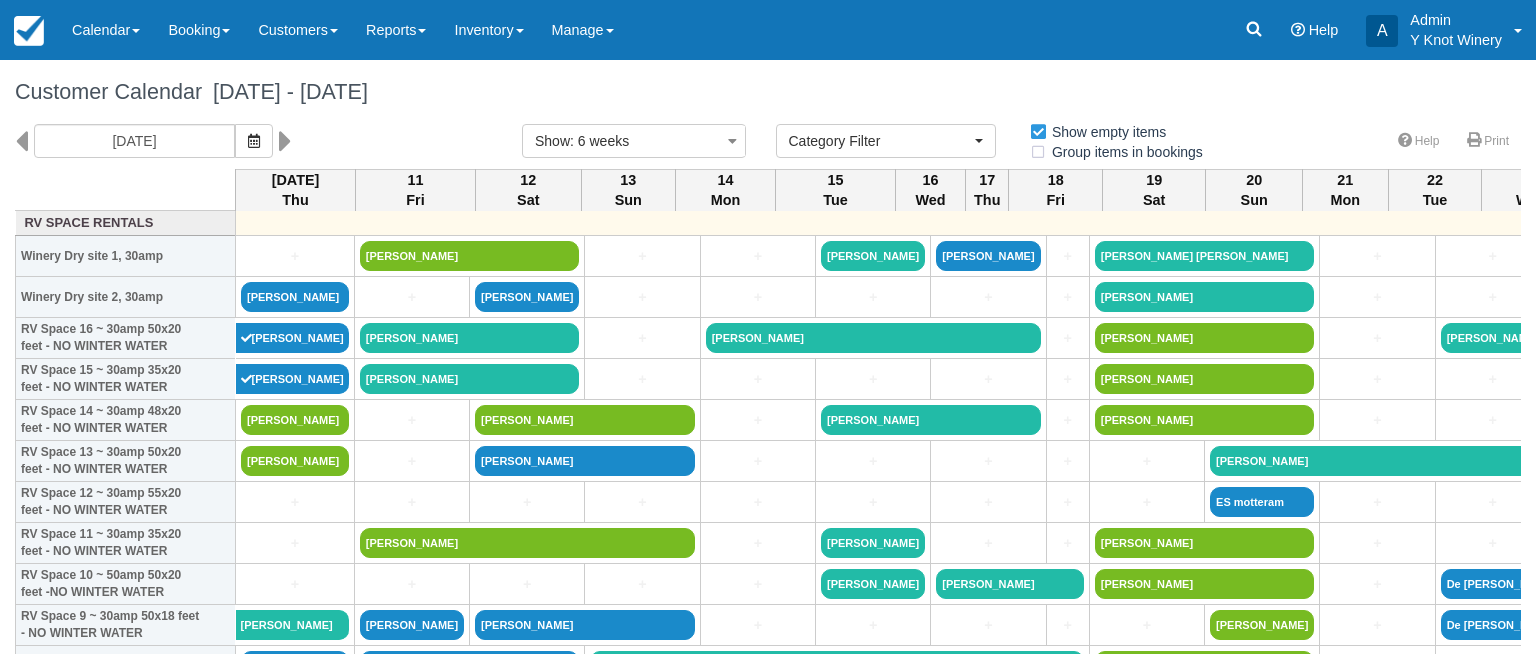 drag, startPoint x: 615, startPoint y: 231, endPoint x: 526, endPoint y: -23, distance: 269.14124 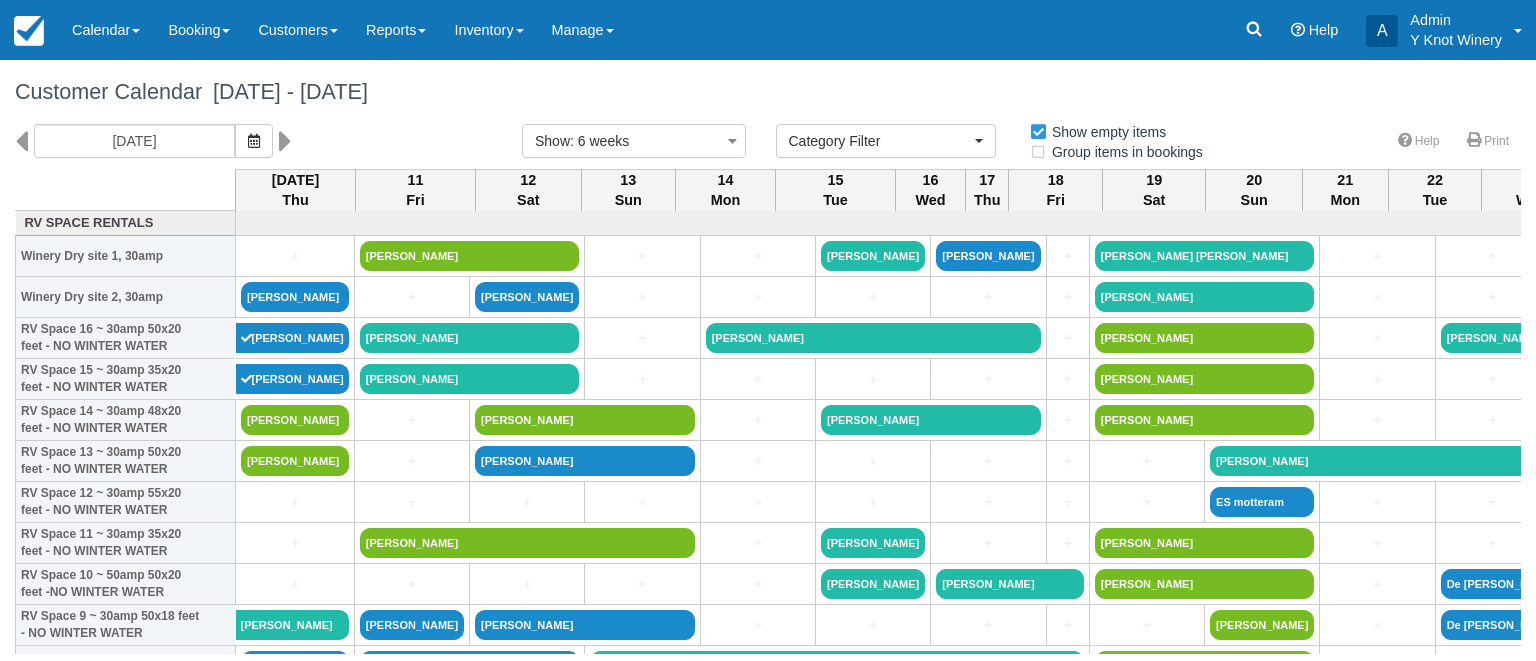 click on "Customer Calendar July 10 -  August 21 2025" at bounding box center (768, 92) 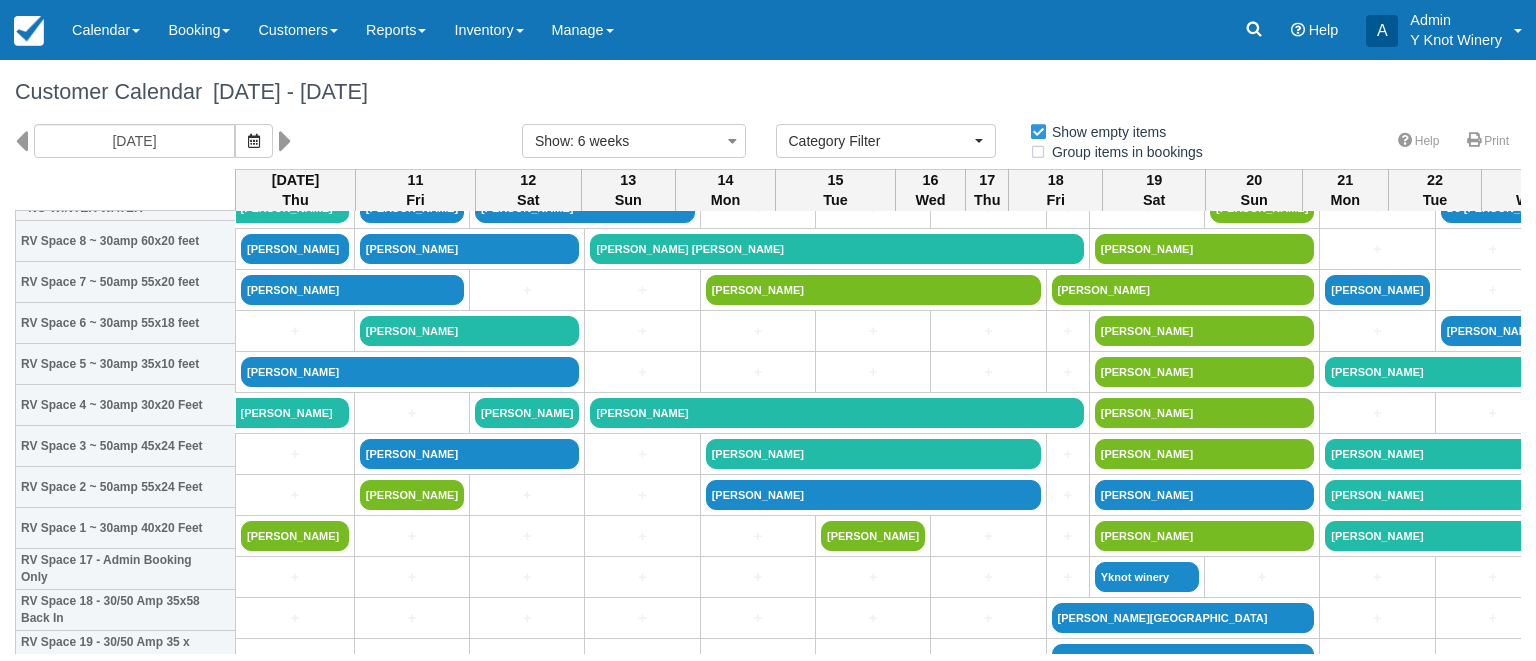 scroll, scrollTop: 425, scrollLeft: 0, axis: vertical 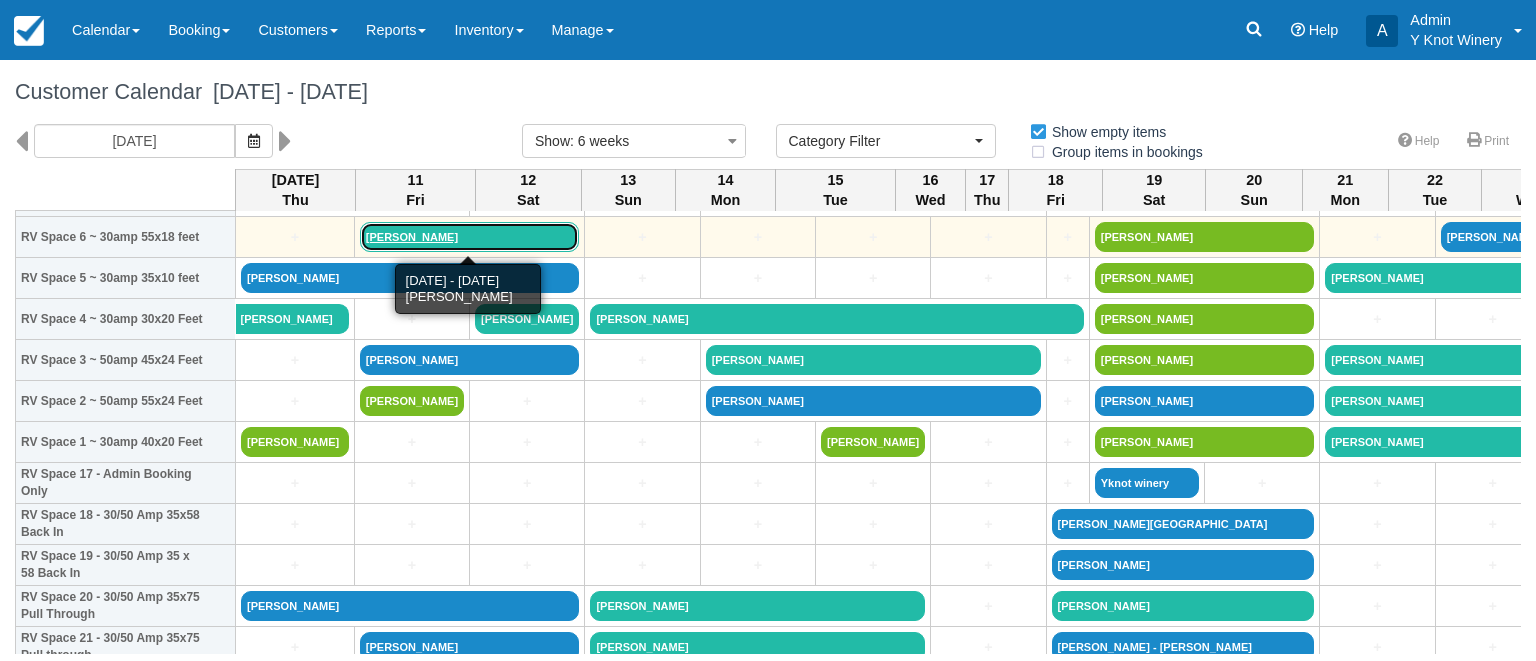 click on "[PERSON_NAME]" at bounding box center (470, 237) 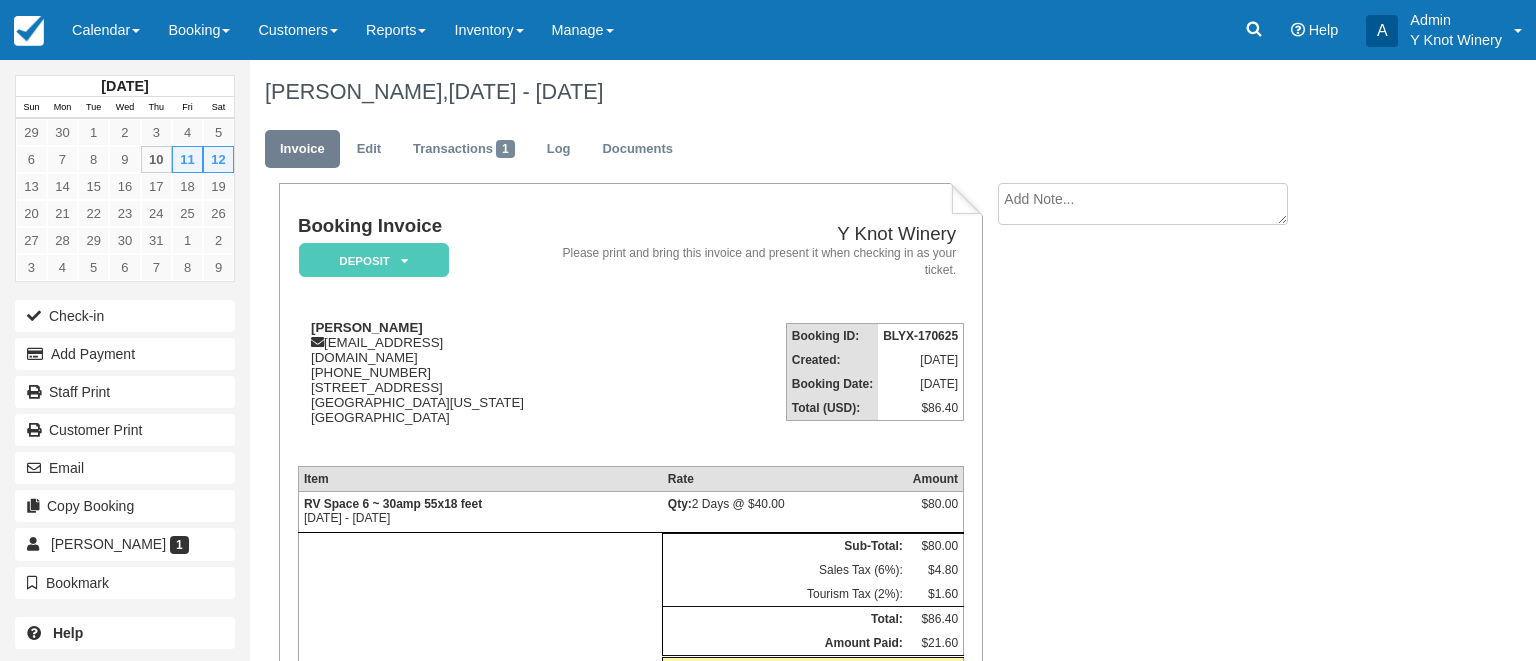 scroll, scrollTop: 0, scrollLeft: 0, axis: both 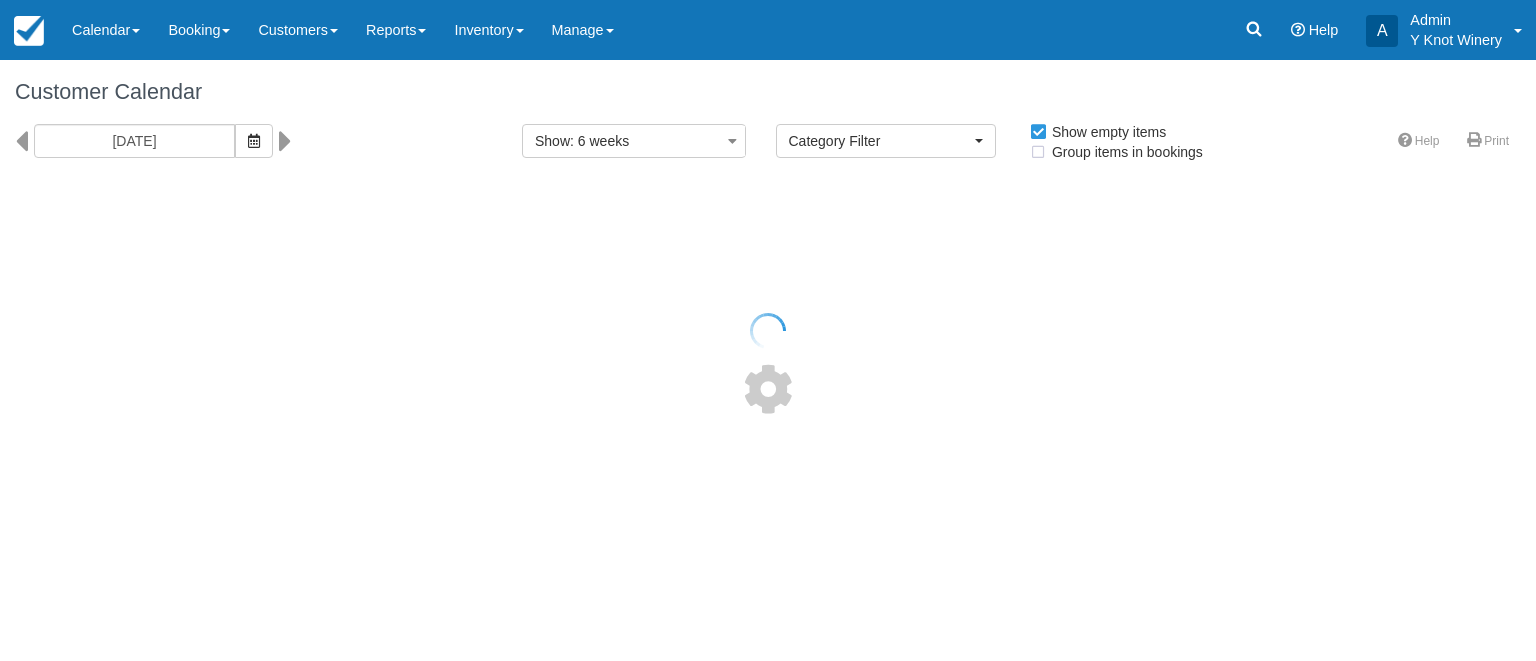 select 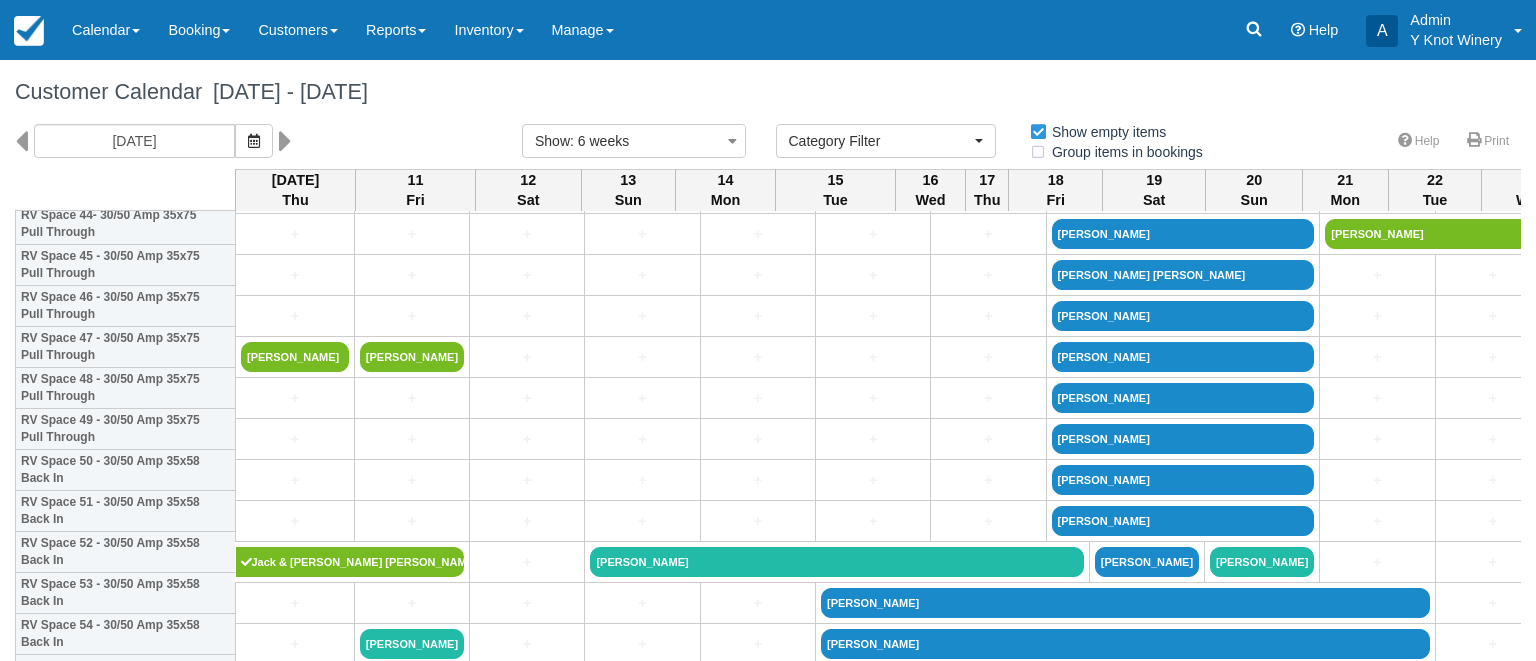 scroll, scrollTop: 2002, scrollLeft: 0, axis: vertical 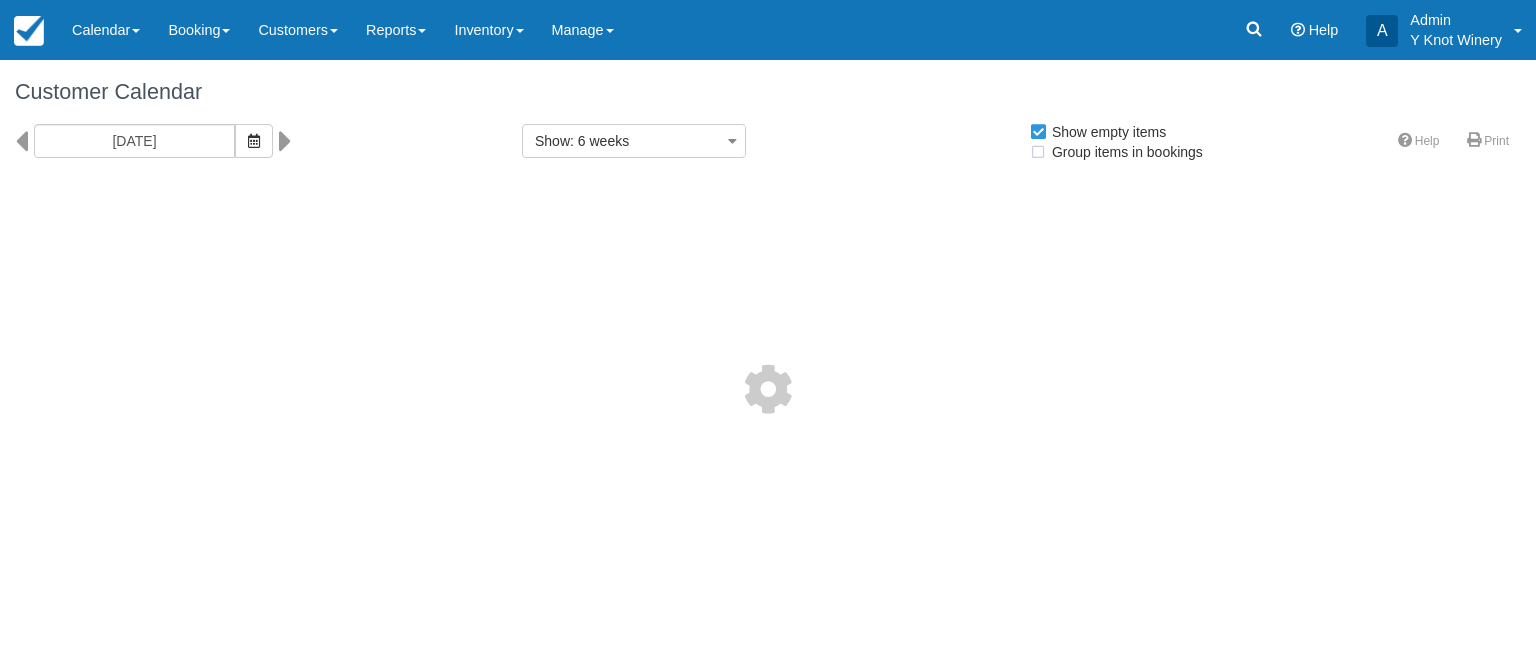 select 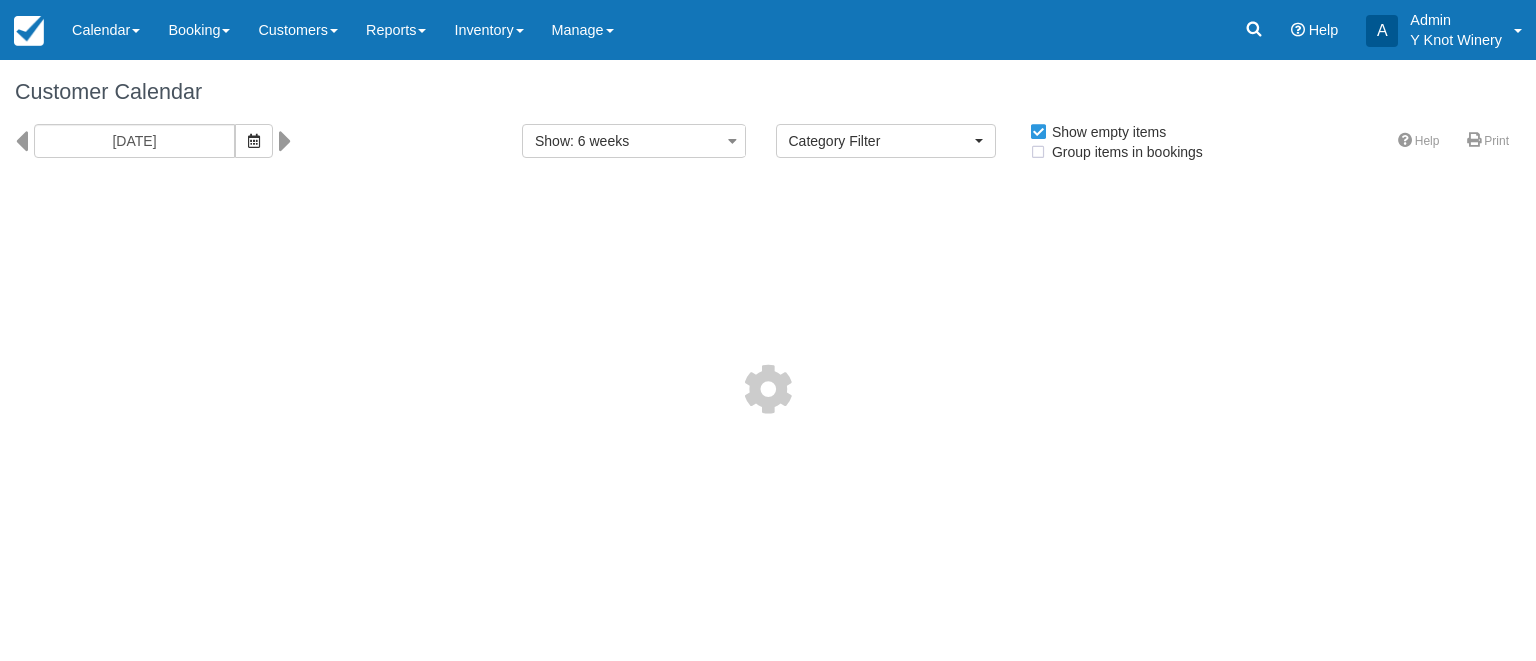 select 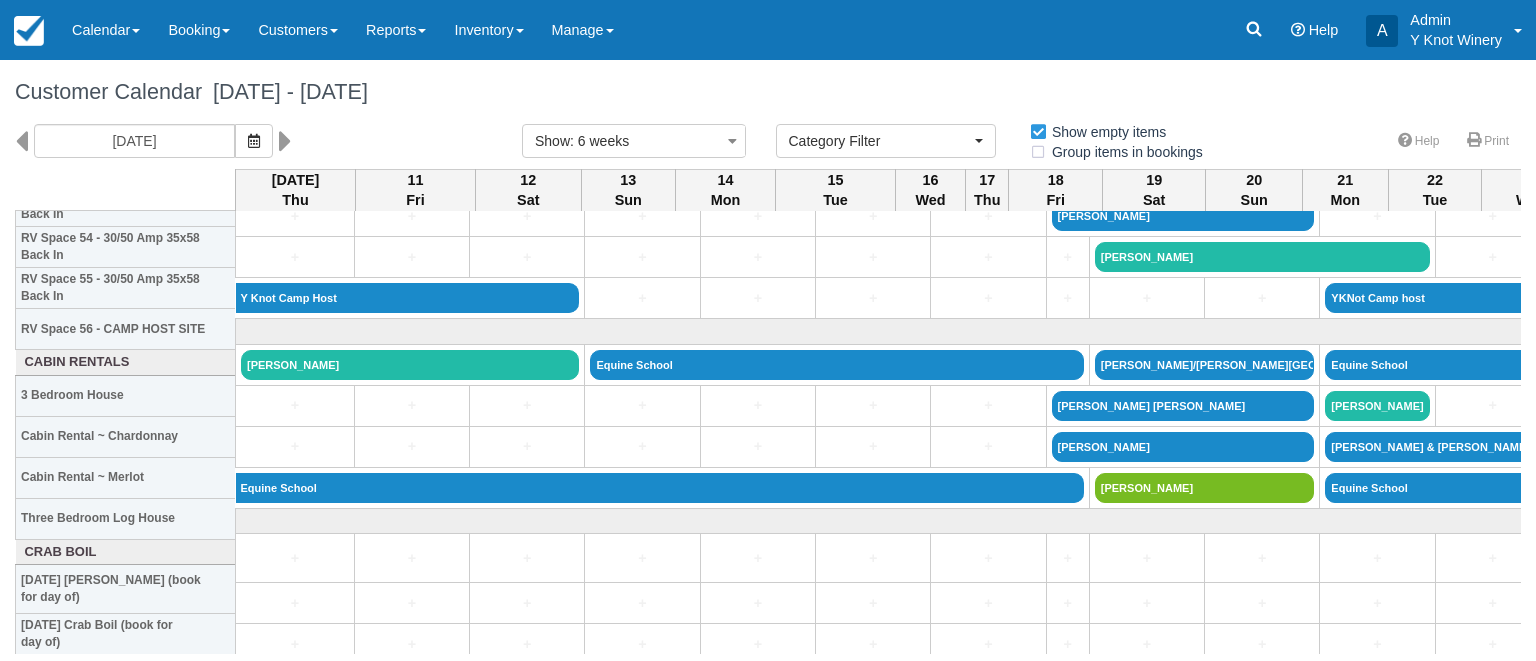 scroll, scrollTop: 2217, scrollLeft: 0, axis: vertical 